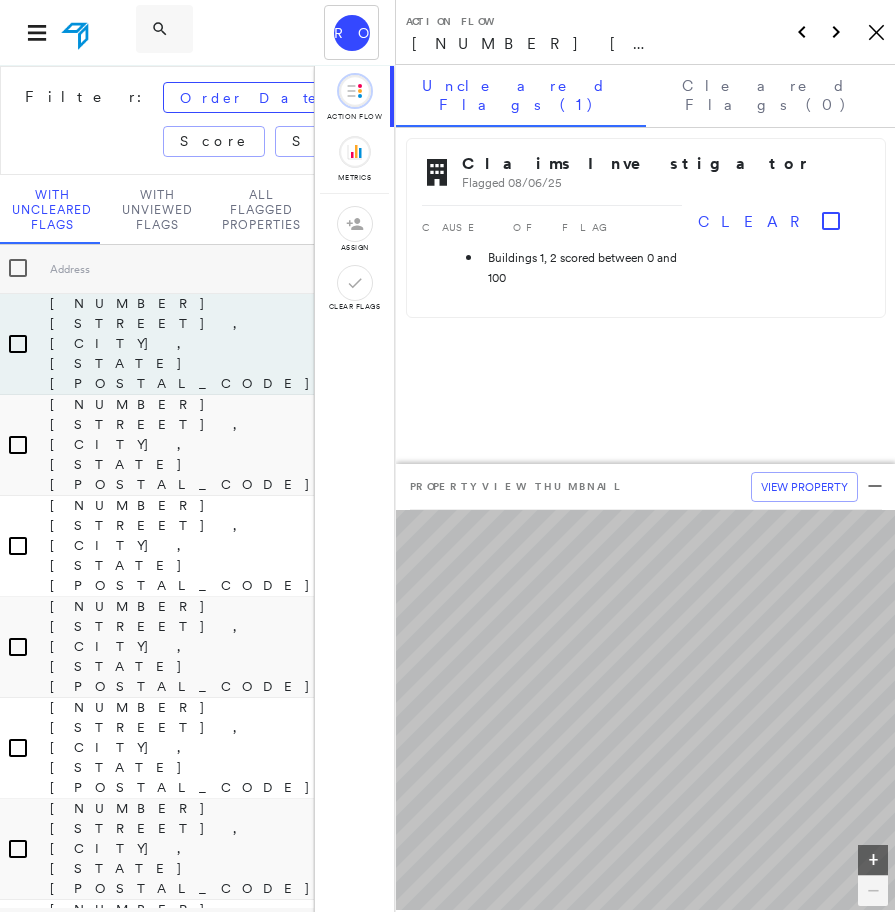 scroll, scrollTop: 0, scrollLeft: 0, axis: both 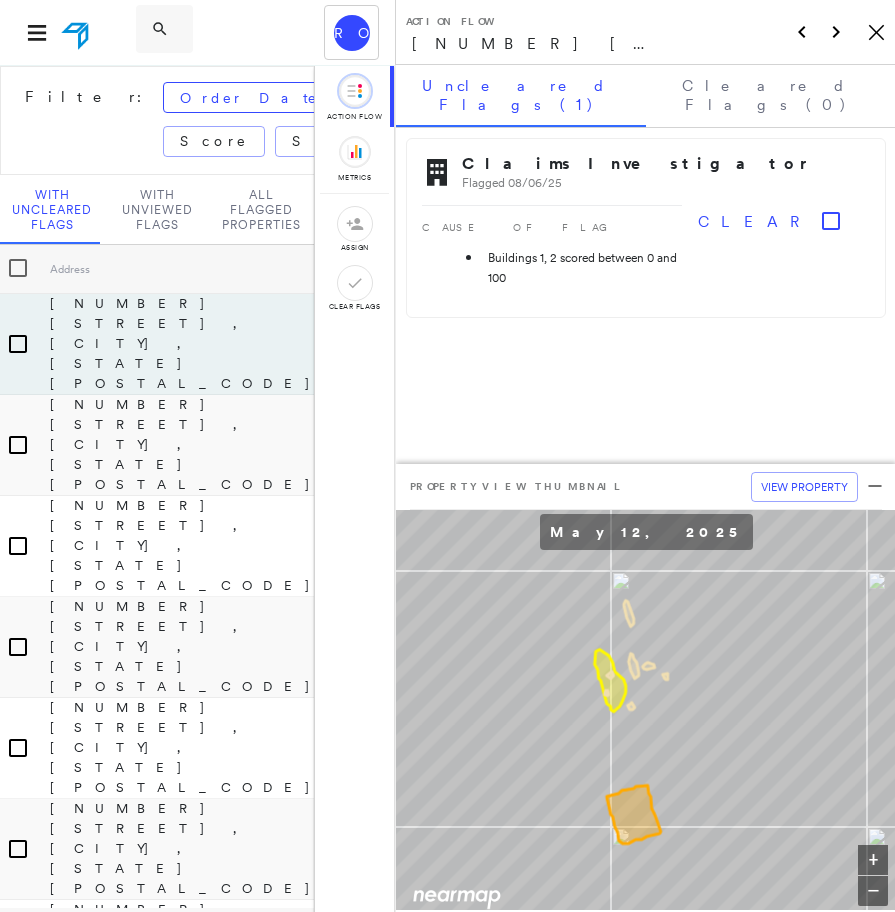 click on "RO c.reyes@twia.org TWIA - Texas Windstorm Insurance Association  -   Claims Suite" at bounding box center (197, 32) 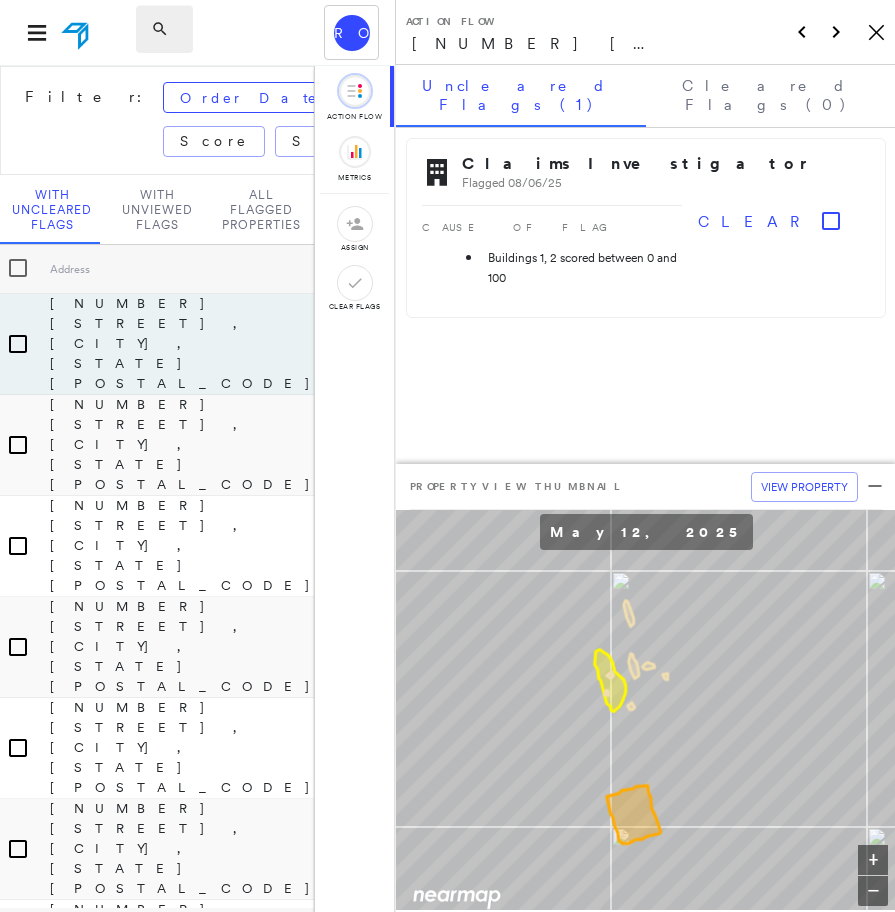 click at bounding box center [164, 29] 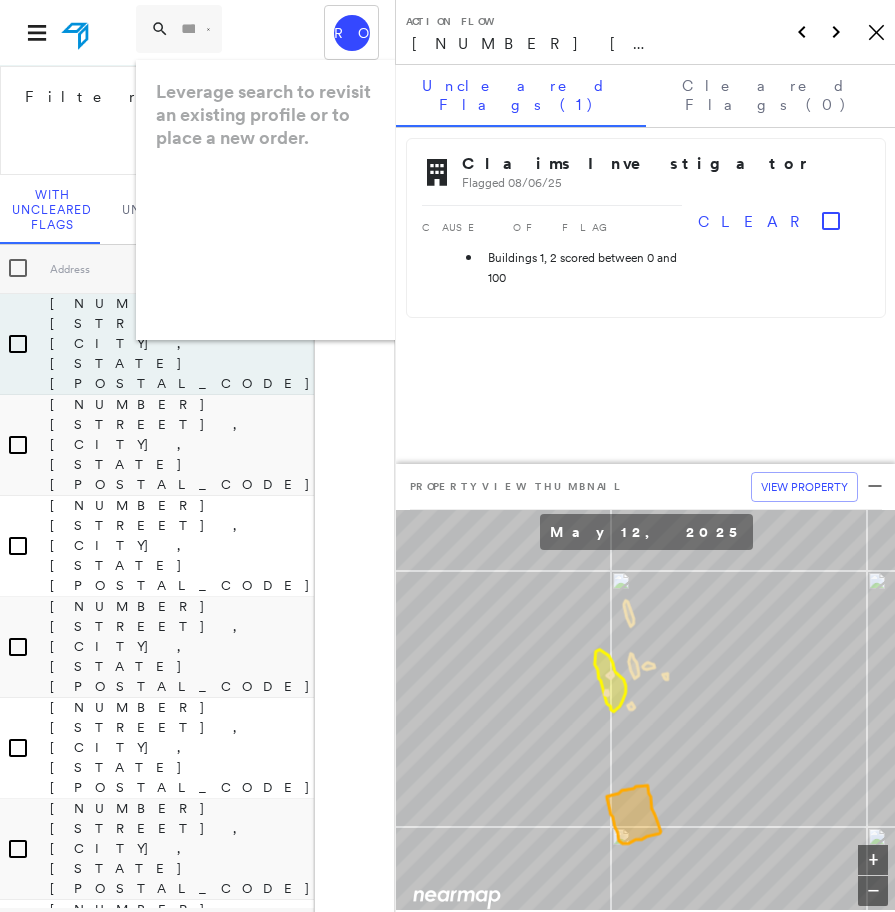paste on "**********" 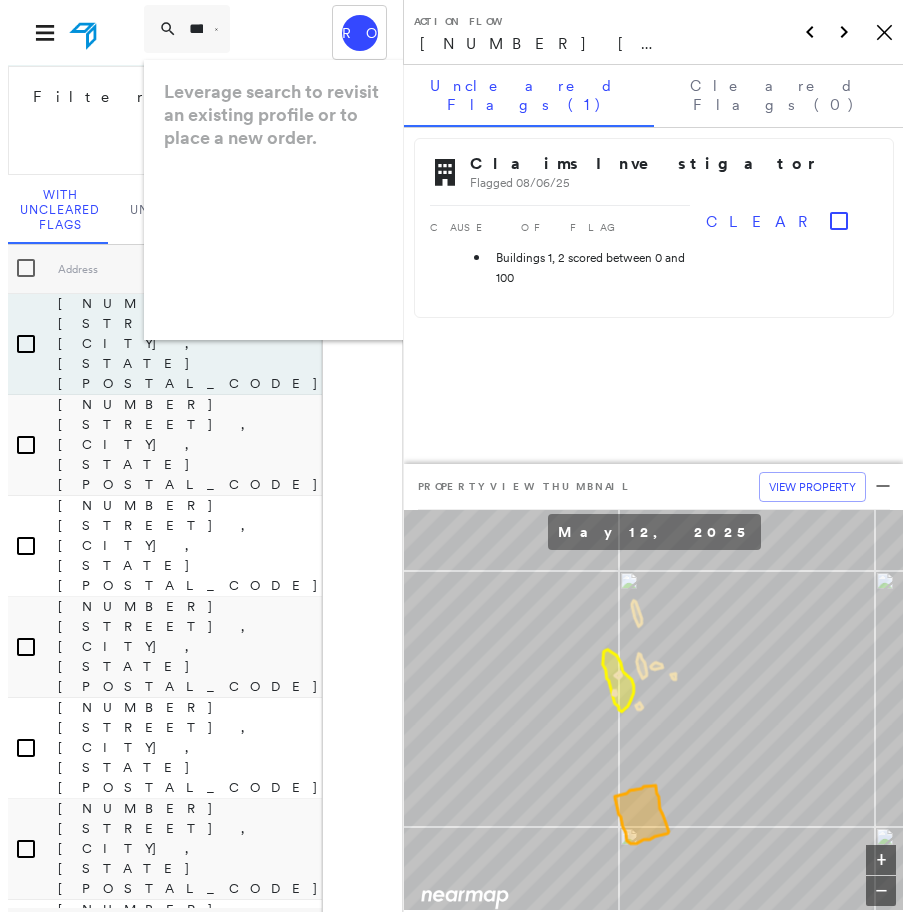 scroll, scrollTop: 0, scrollLeft: 221, axis: horizontal 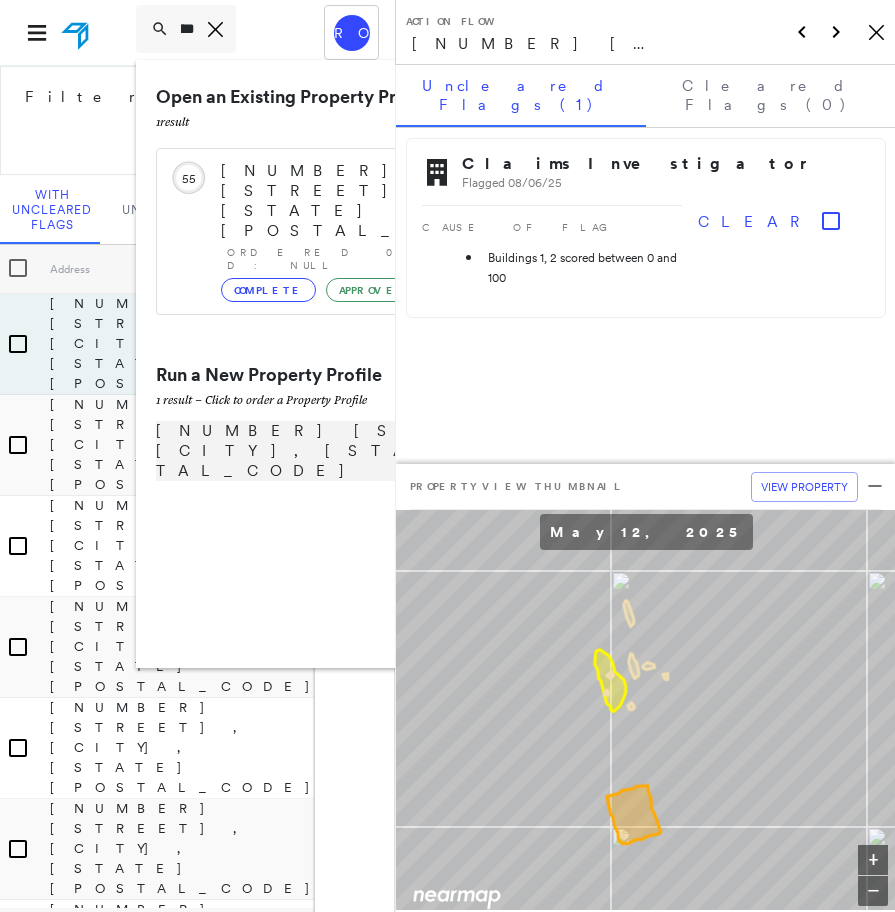 type on "**********" 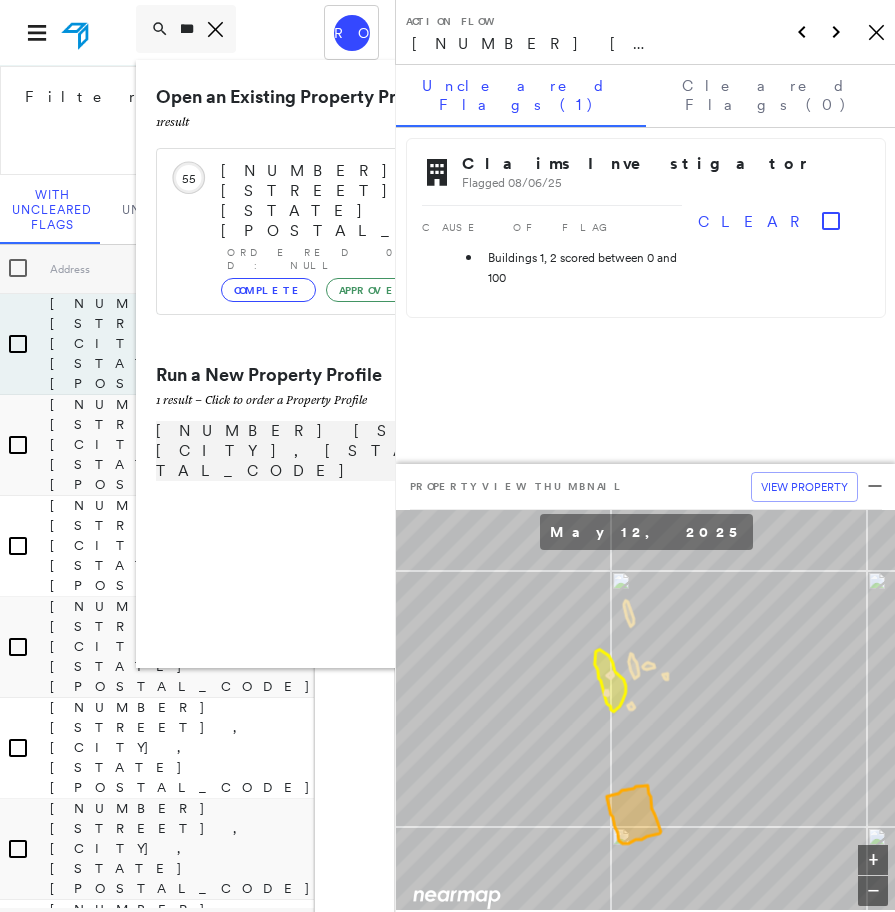 click on "1907 Walnut Ave, Orange, TX 77632" at bounding box center [381, 451] 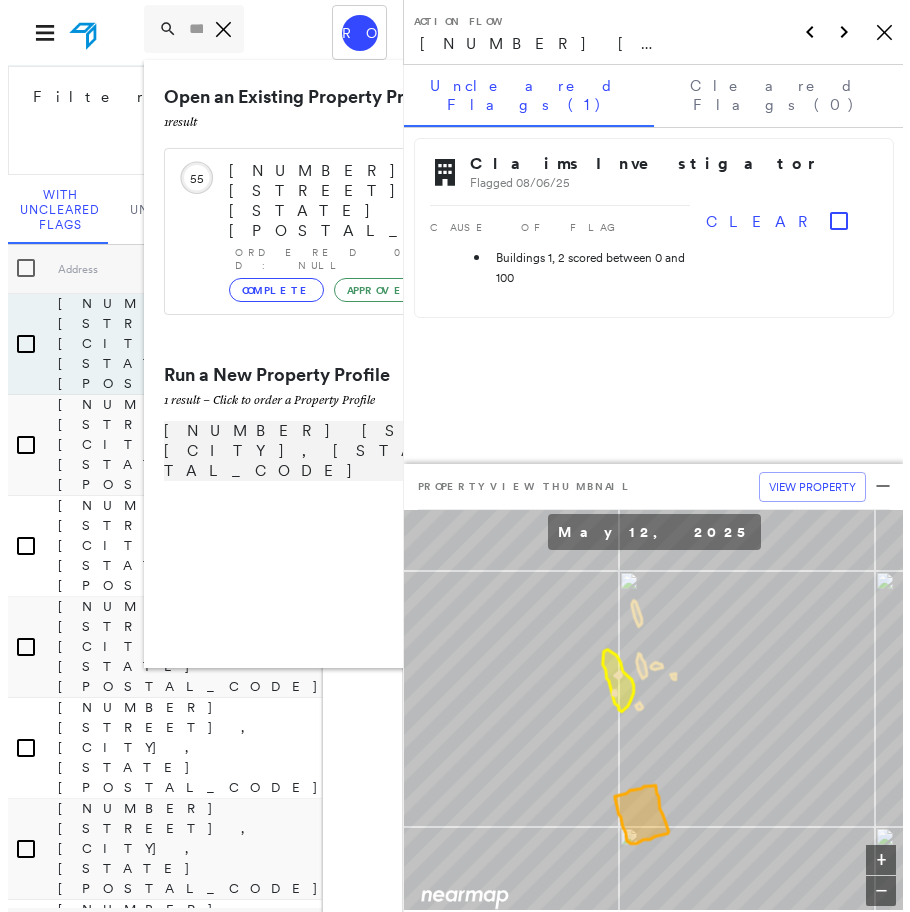 scroll, scrollTop: 0, scrollLeft: 0, axis: both 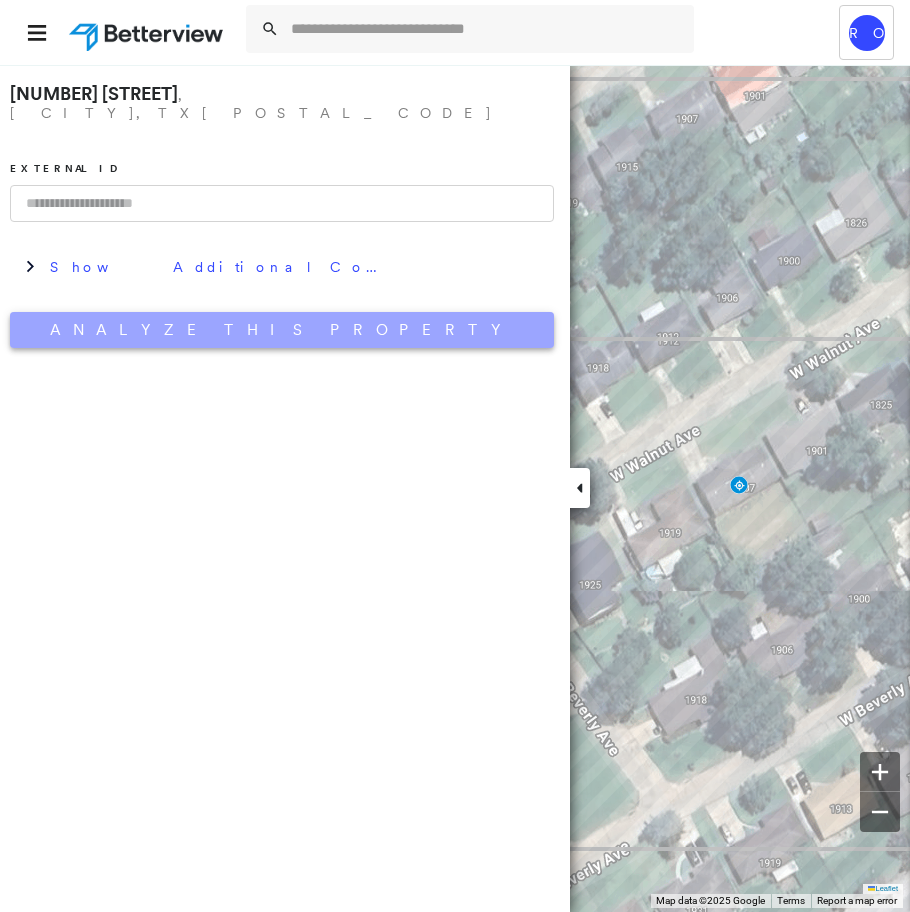 click on "Analyze This Property" at bounding box center (282, 330) 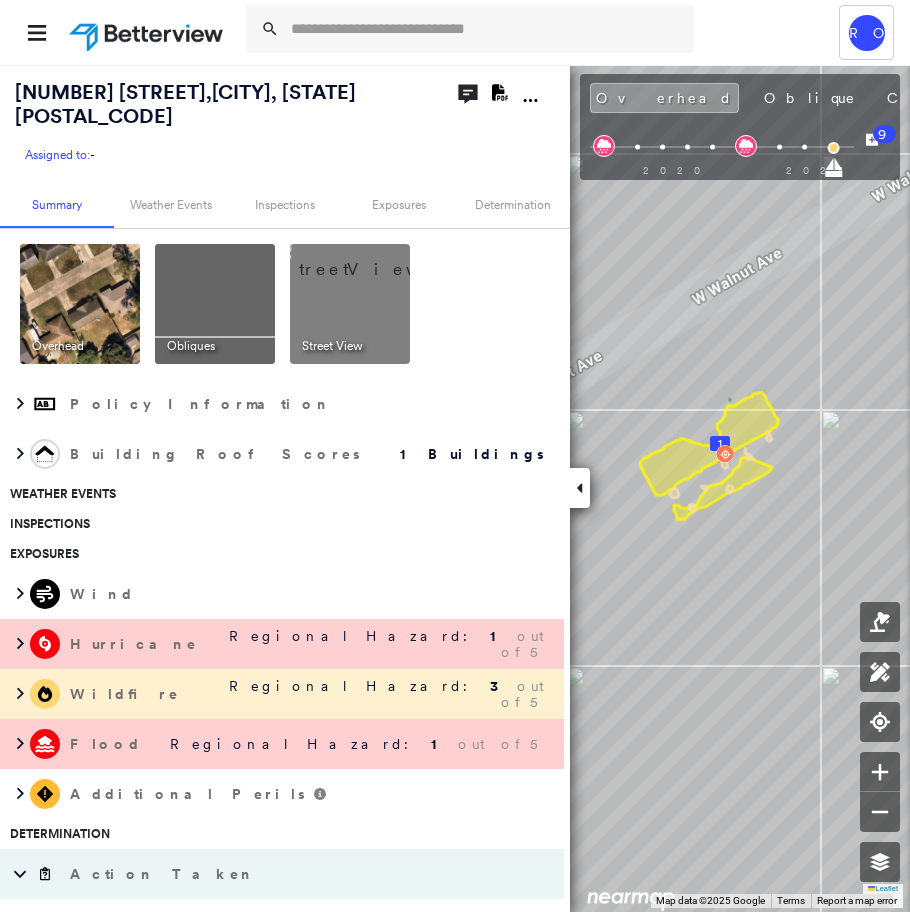 click at bounding box center (374, 259) 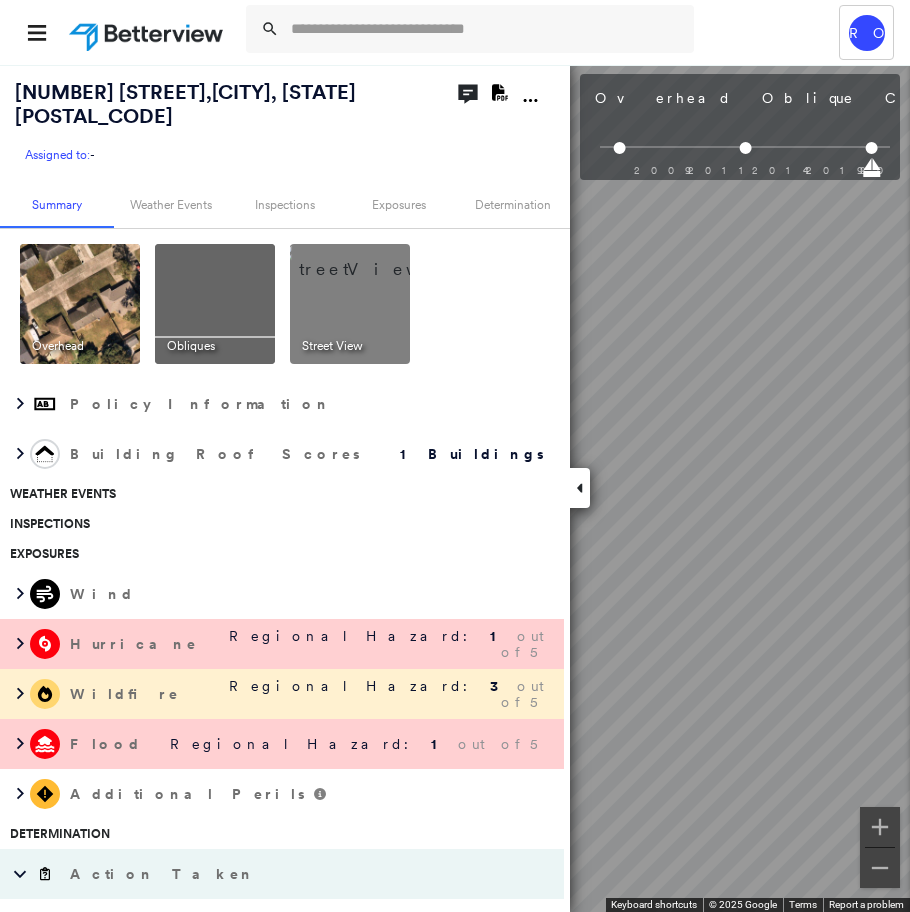 scroll, scrollTop: 0, scrollLeft: 184, axis: horizontal 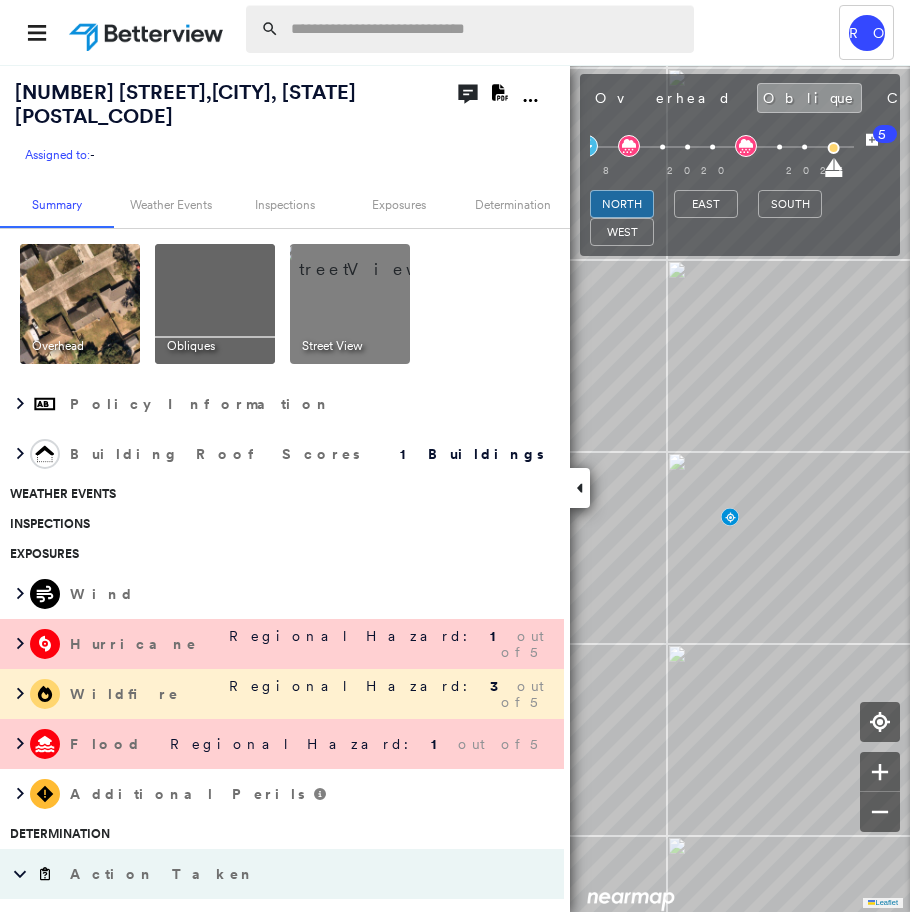 click at bounding box center (486, 29) 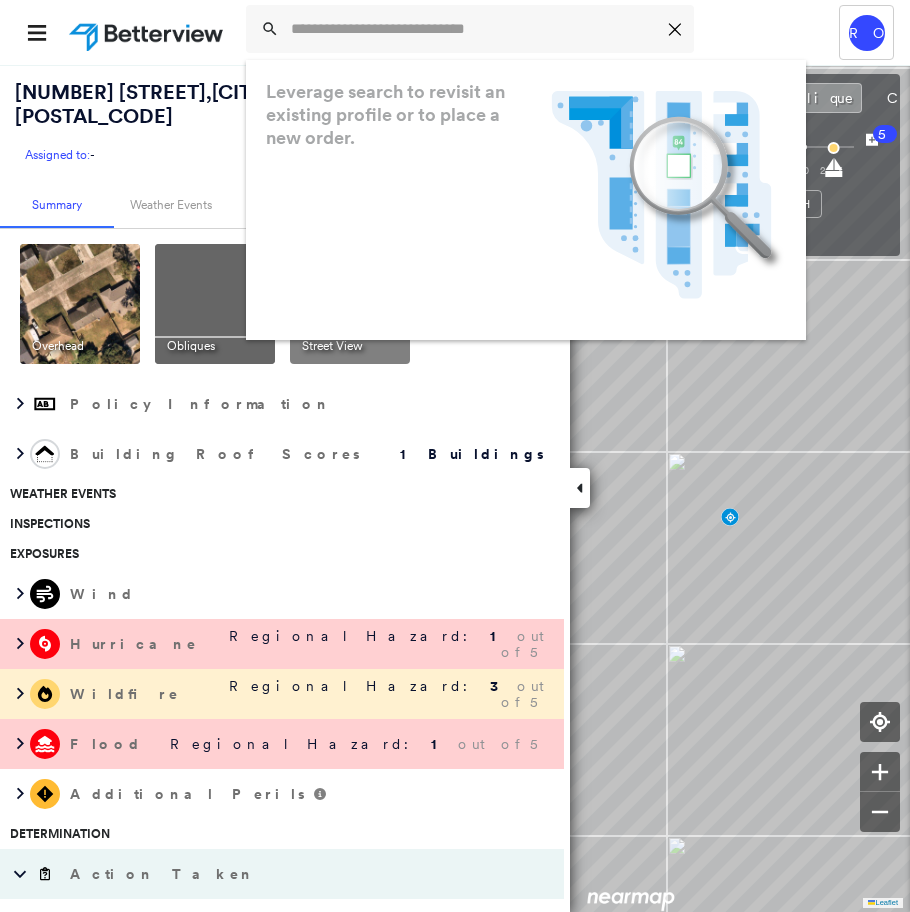 paste on "**********" 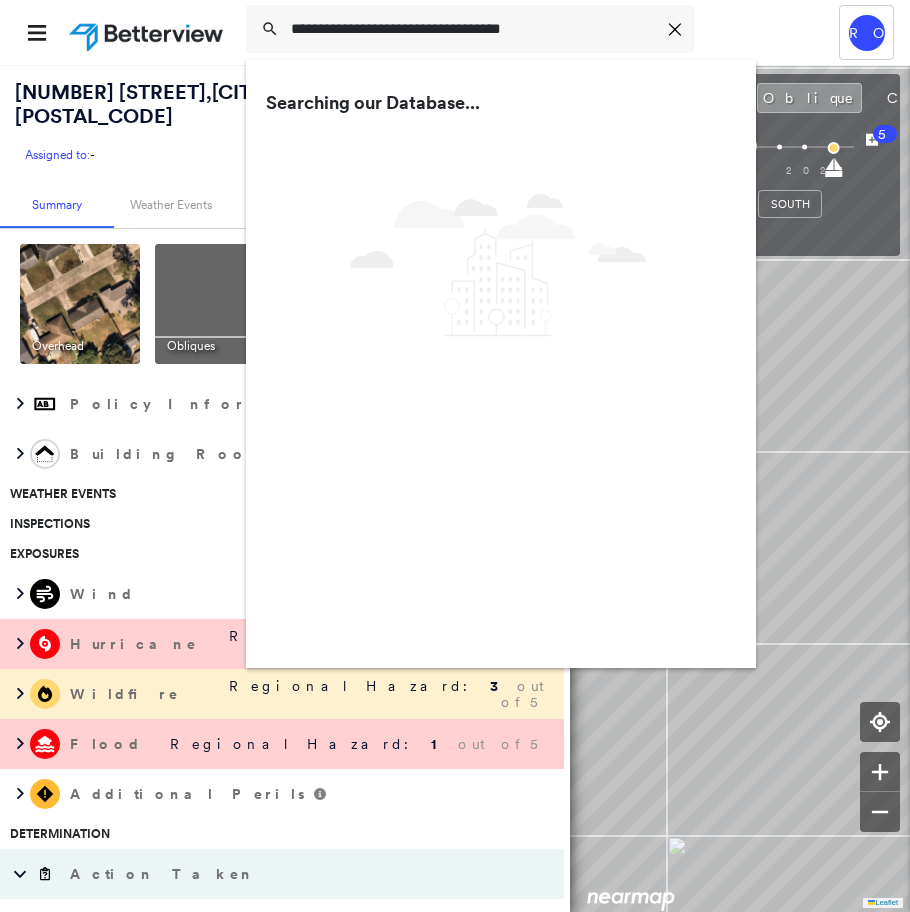 type on "**********" 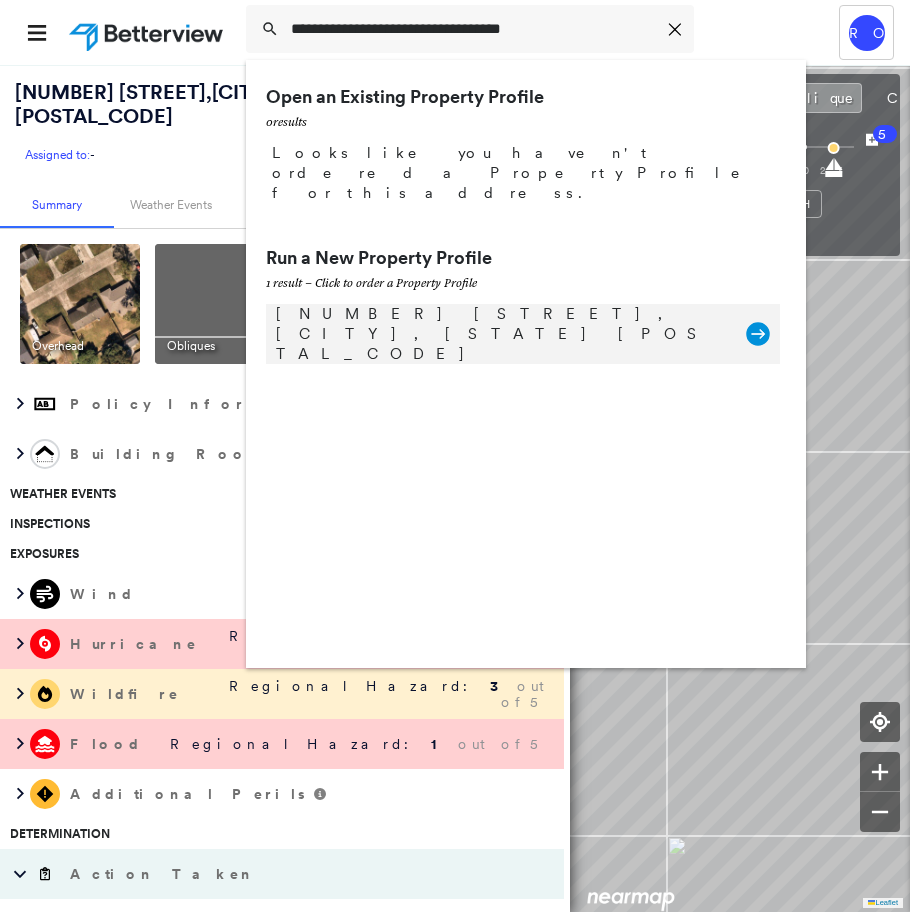 click on "7435 McKinney St, Houston, TX 77011" at bounding box center [501, 334] 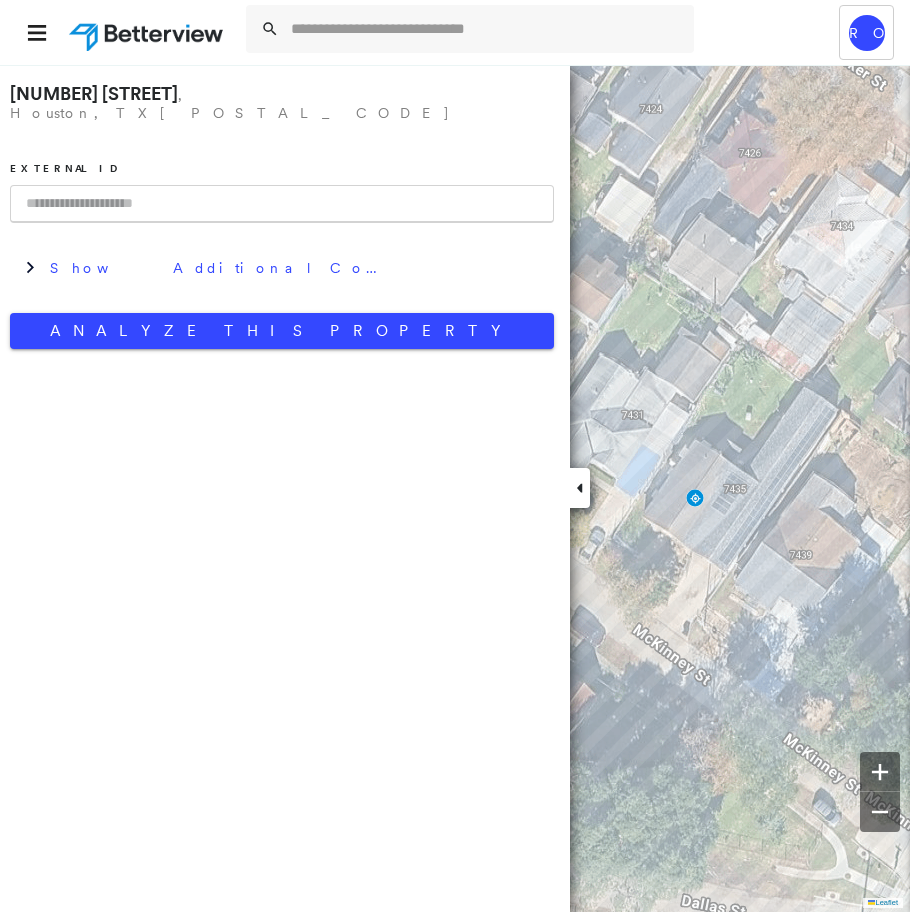 click on "7435  McKinney St , Houston,  TX  77011 External ID   Show Additional Company Data Analyze This Property" at bounding box center (282, 211) 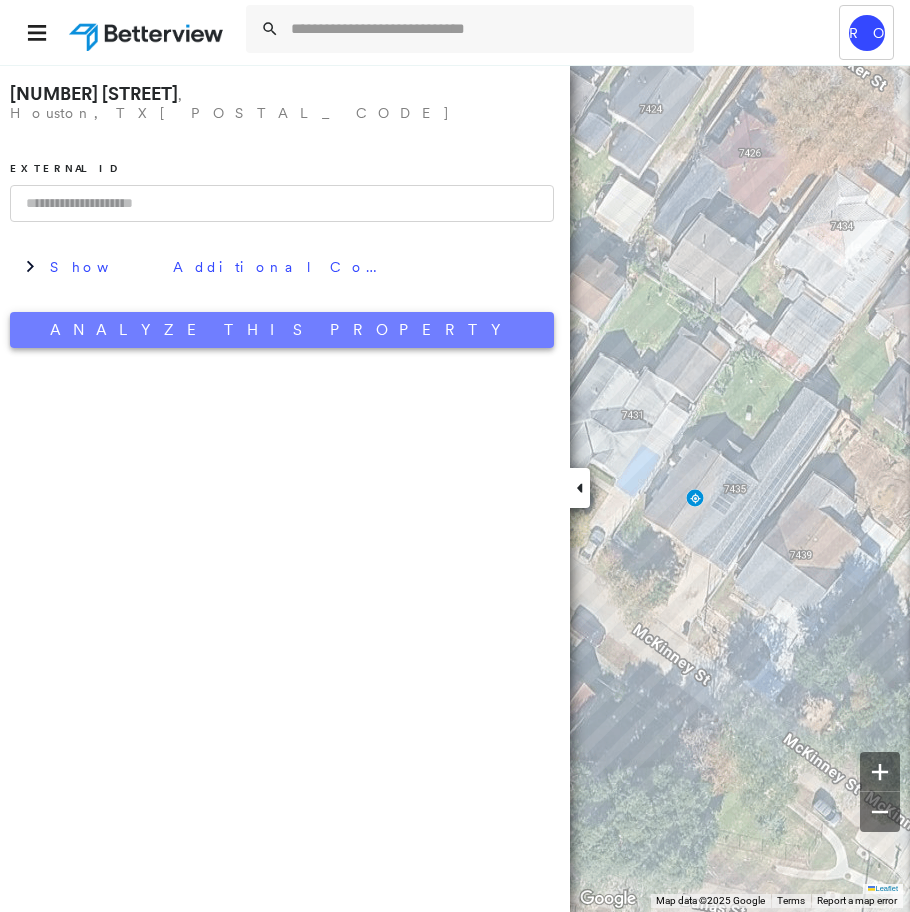 click on "Analyze This Property" at bounding box center (282, 330) 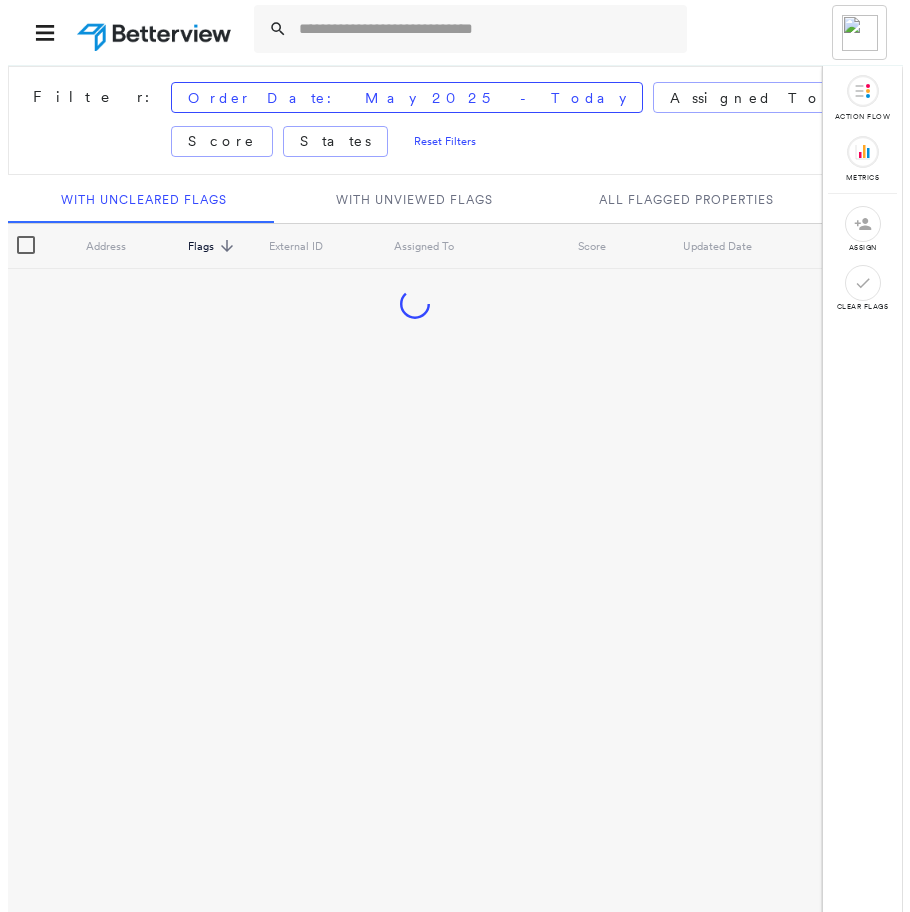 scroll, scrollTop: 0, scrollLeft: 0, axis: both 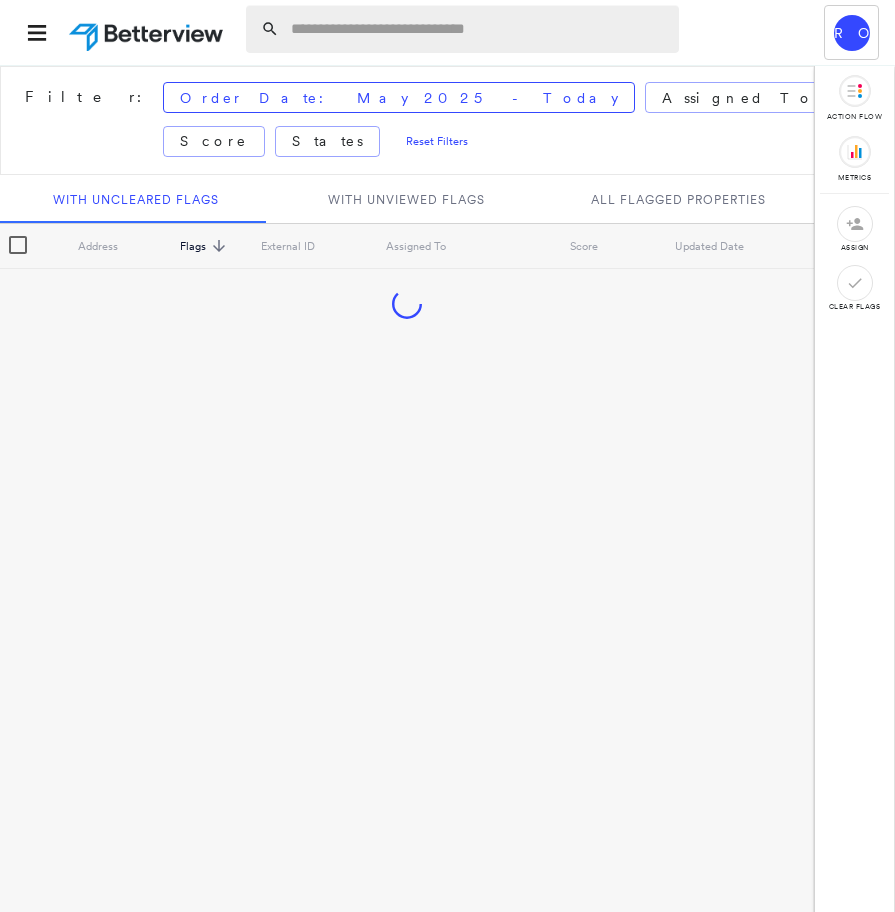 click at bounding box center [479, 29] 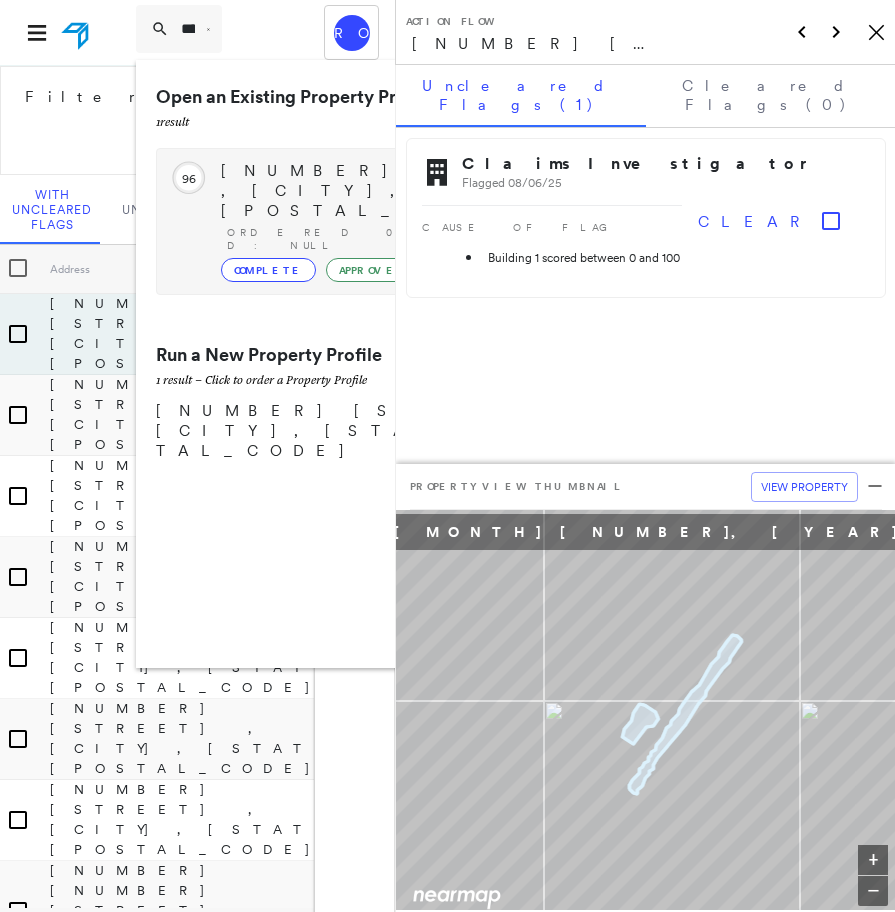 type on "**********" 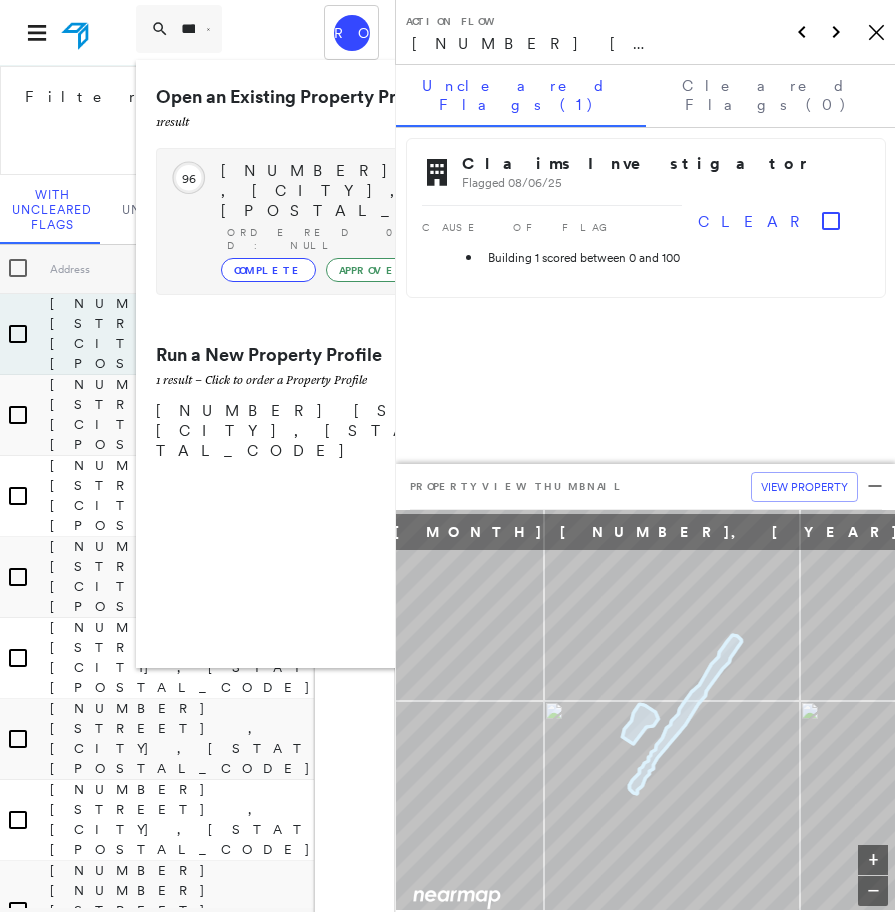 click on "[NUMBER] [STREET], [CITY], [STATE] [ZIP]" at bounding box center (415, 191) 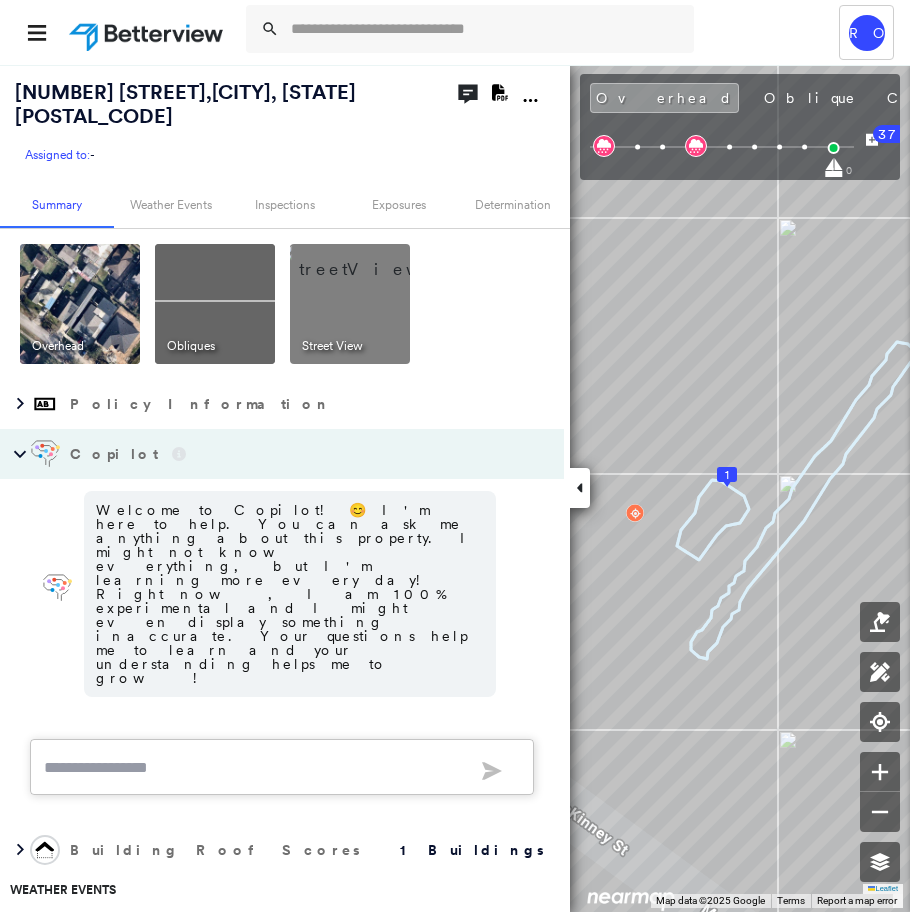 click at bounding box center [215, 304] 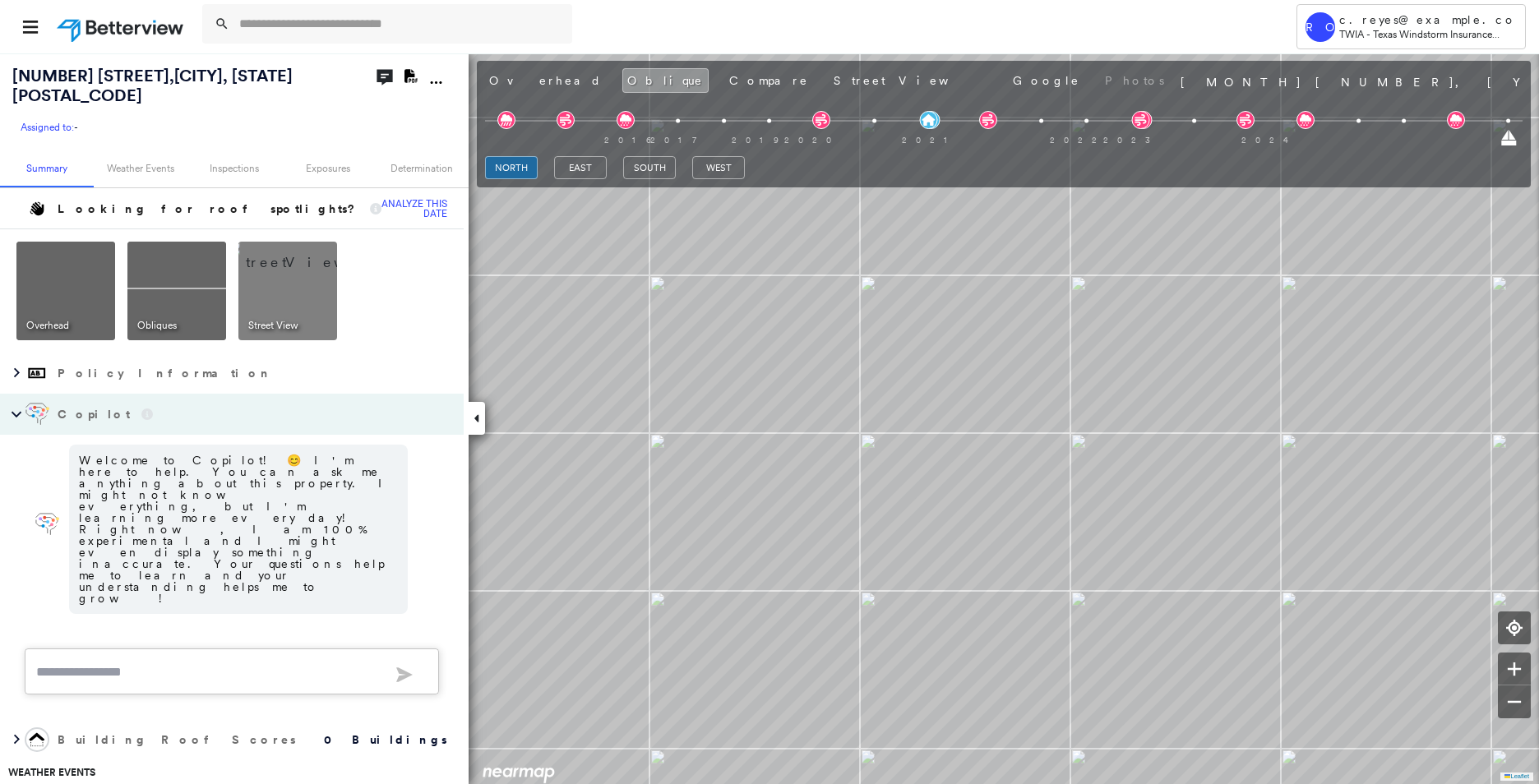 click at bounding box center (307, 254) 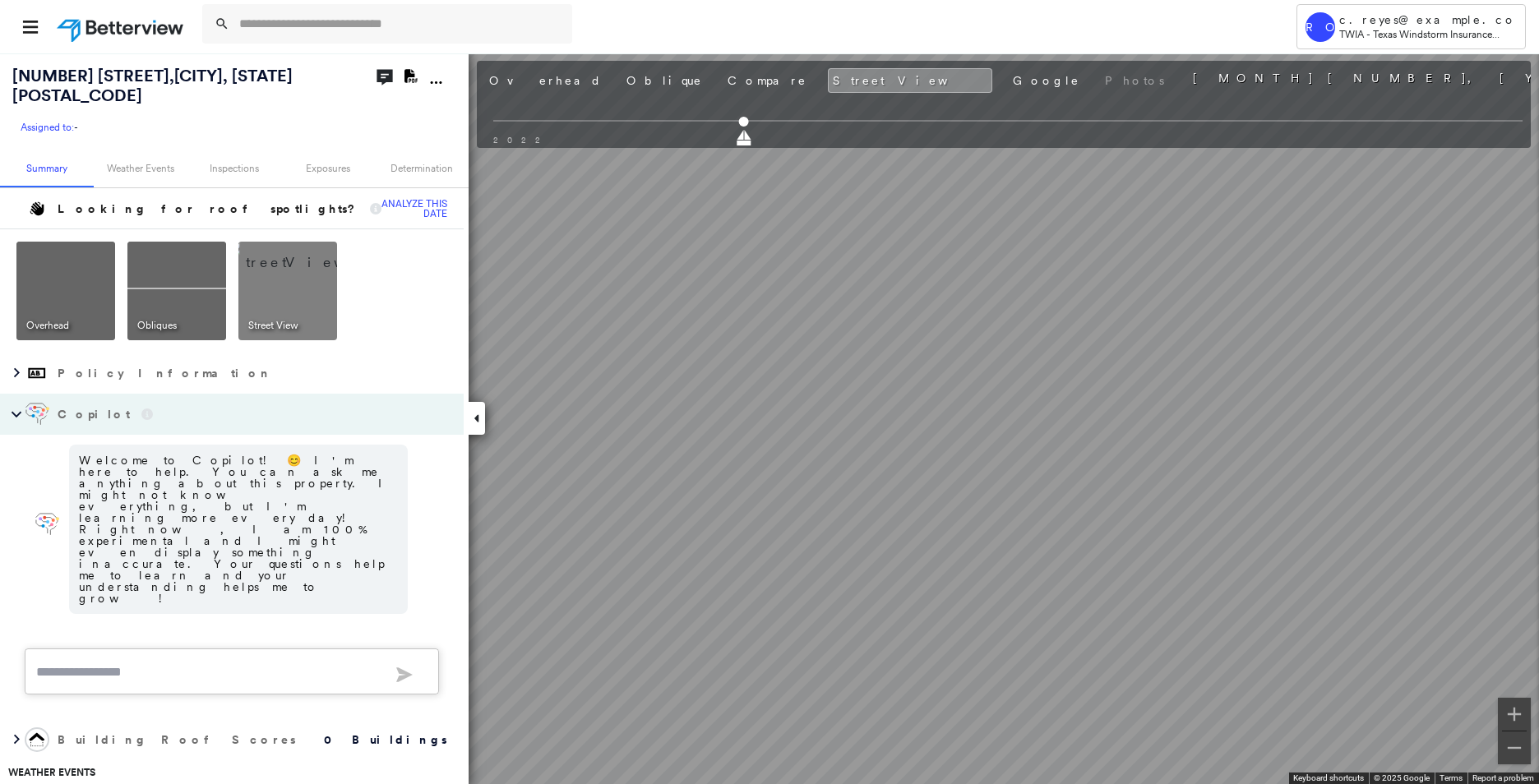 click at bounding box center [66, 291] 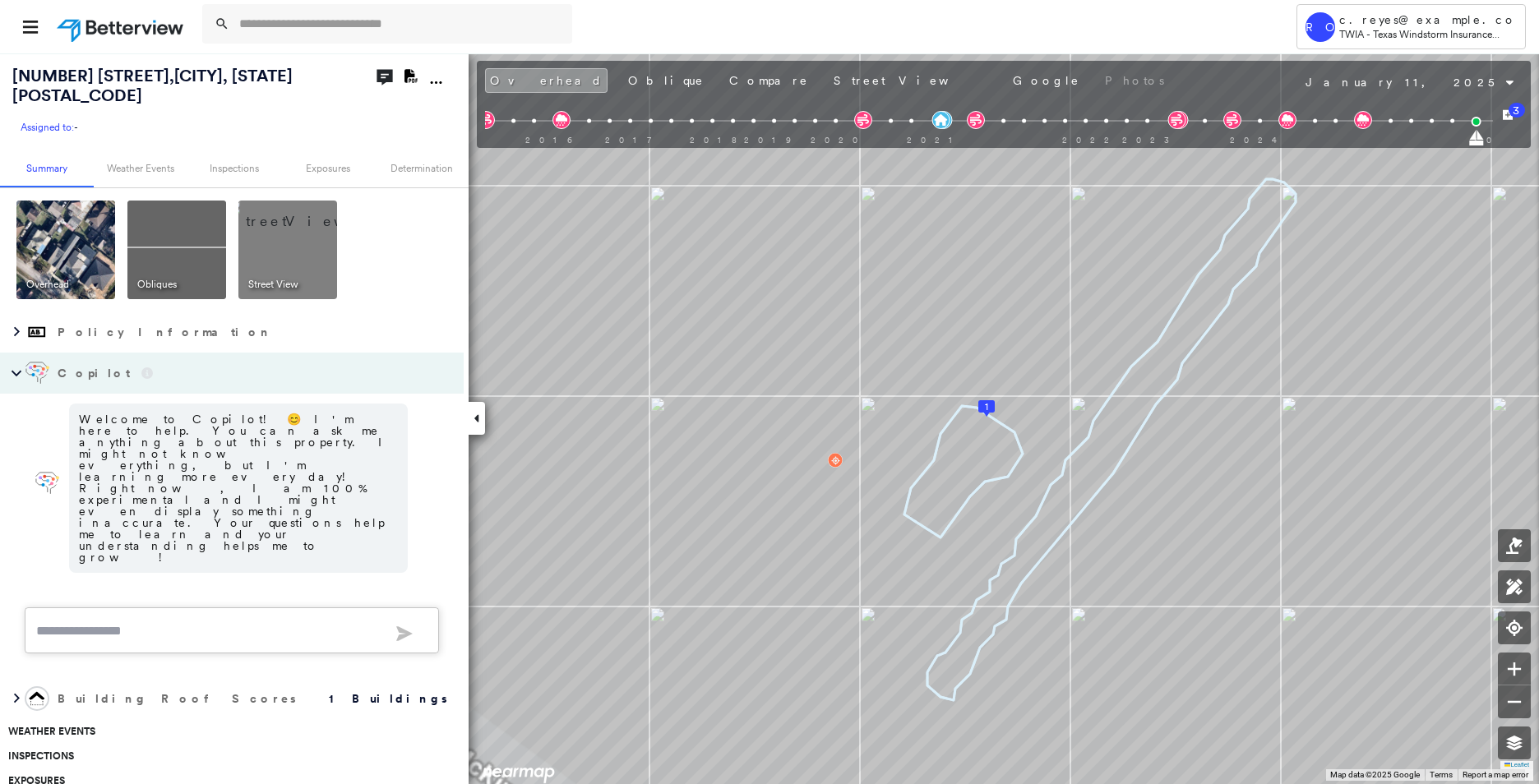 click at bounding box center (177, 250) 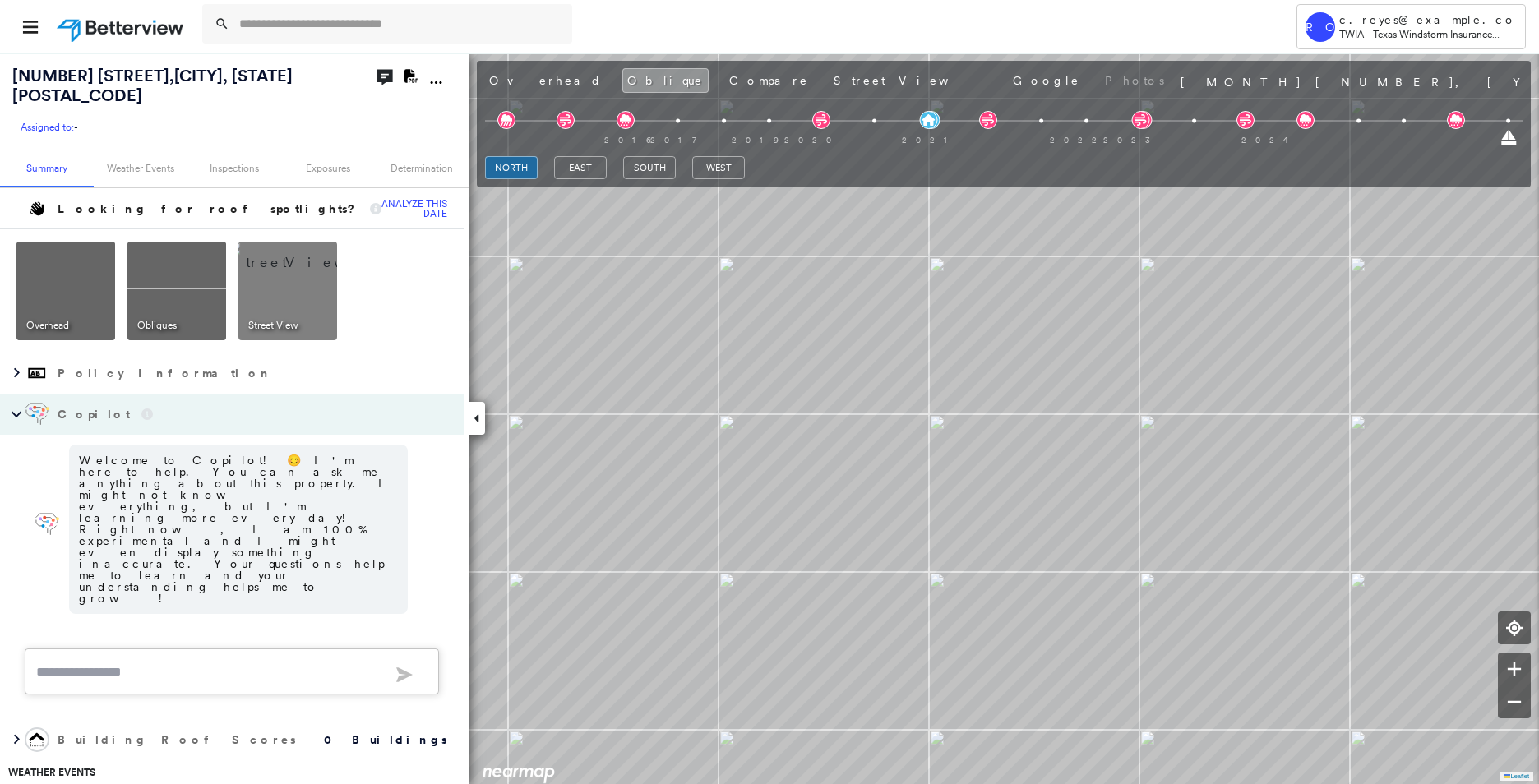 click at bounding box center (307, 254) 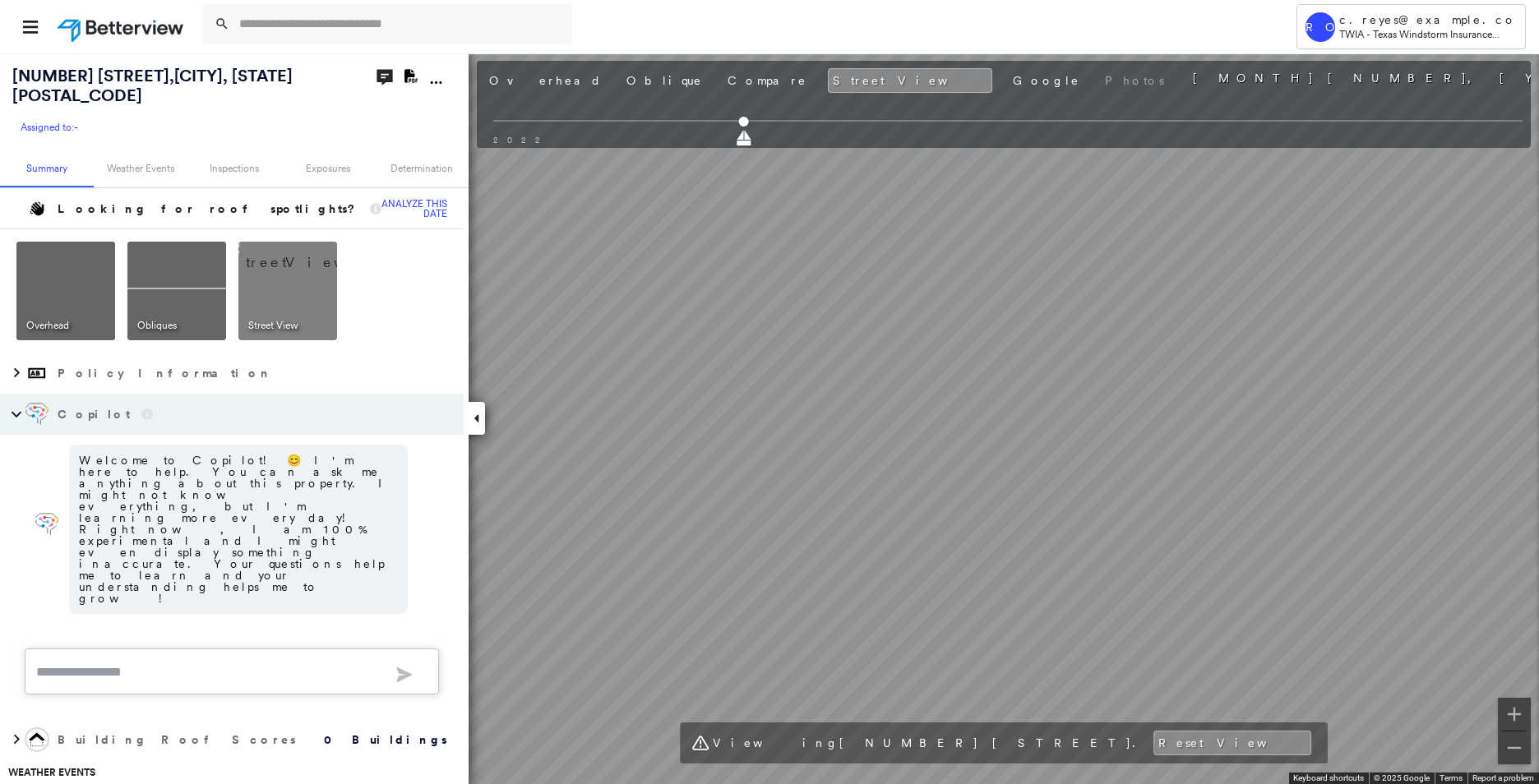 click on "Tower RO c.reyes@twia.org TWIA - Texas Windstorm Insurance Association  -   Claims Suite 7435  McKinney St ,  Houston, TX 77011 Assigned to:  - Assigned to:  - Assigned to:  - Open Comments Download PDF Report Summary Weather Events Inspections Exposures Determination Looking for roof spotlights? Analyze this date Overhead Obliques Street View Policy Information Copilot Welcome to Copilot! 😊
I'm here to help. You can ask me anything about this property. I might not know everything, but I'm learning more every day!  Right now, I am 100% experimental and I might even display something inaccurate. Your questions help me to learn and your understanding helps me to grow! * ​ Building Roof Scores 0 Buildings Weather Events Inspections Exposures Flood Regional Hazard: 3   out of  5 Hurricane Regional Hazard: 2   out of  5 Wildfire Additional Perils Determination Action Taken New Entry History Quote/New Business Terms & Conditions Added ACV Endorsement Added Cosmetic Endorsement Inspection/Loss Control Save 3" at bounding box center [770, 392] 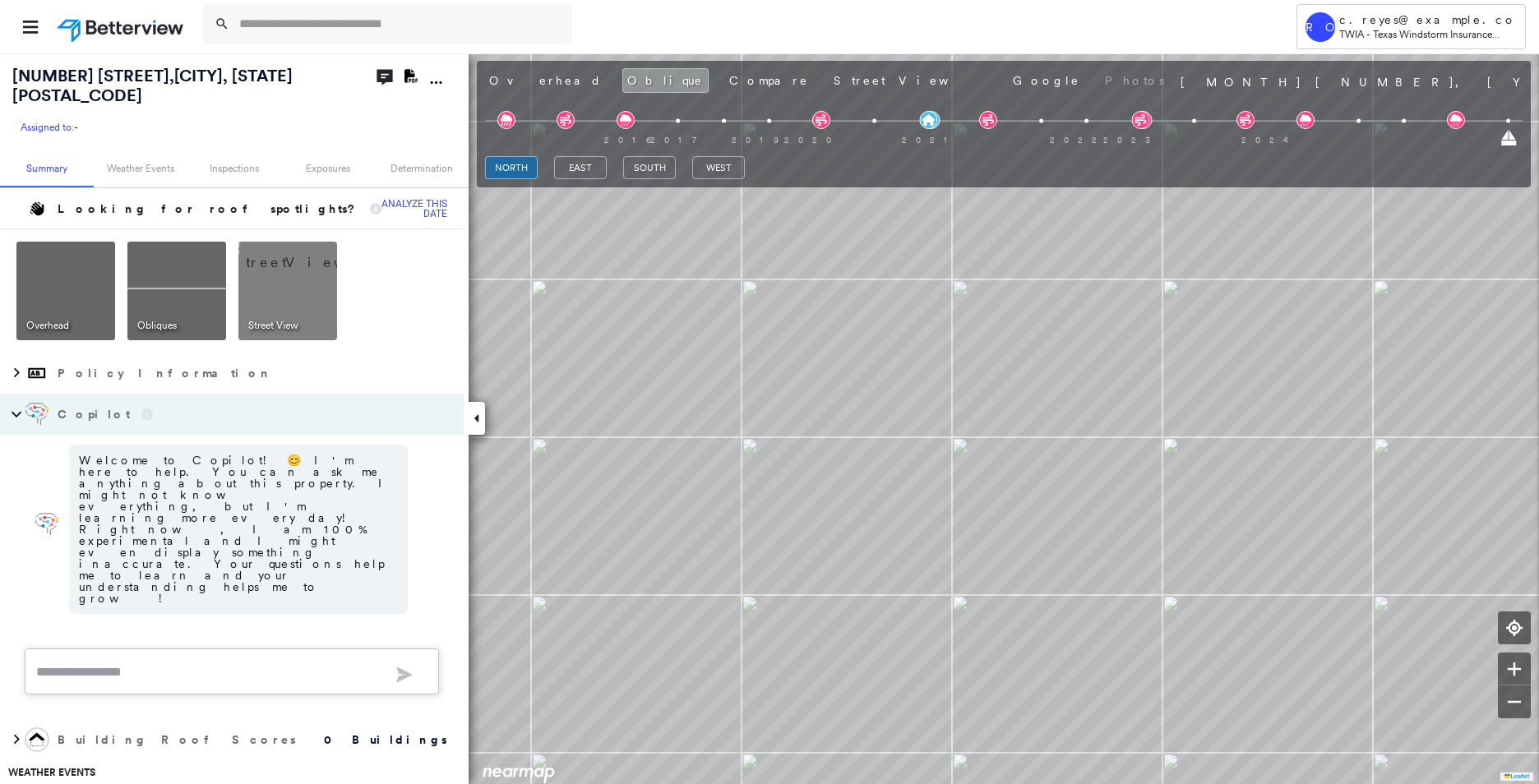 click at bounding box center [307, 254] 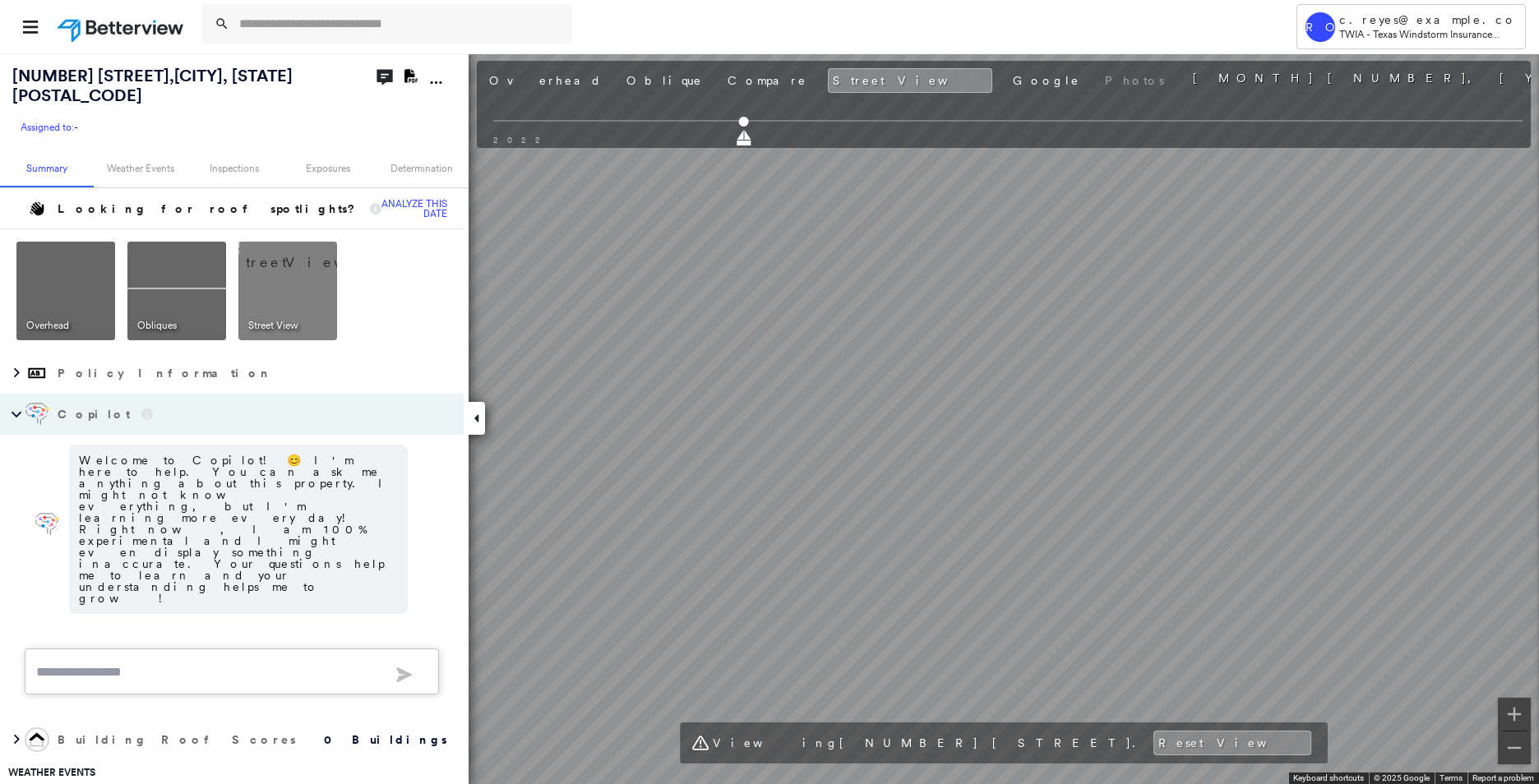 click at bounding box center (307, 254) 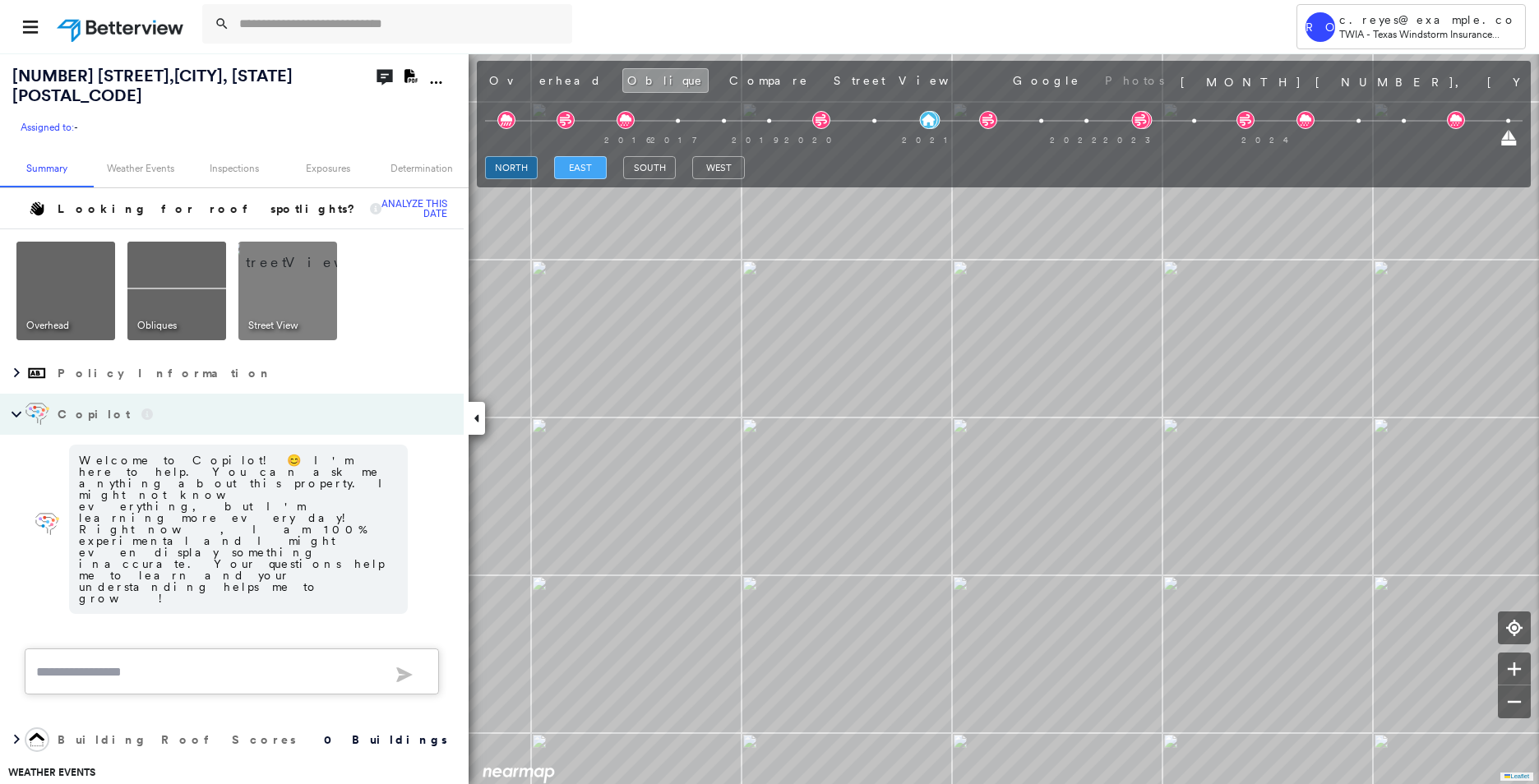 click on "east" at bounding box center [580, 168] 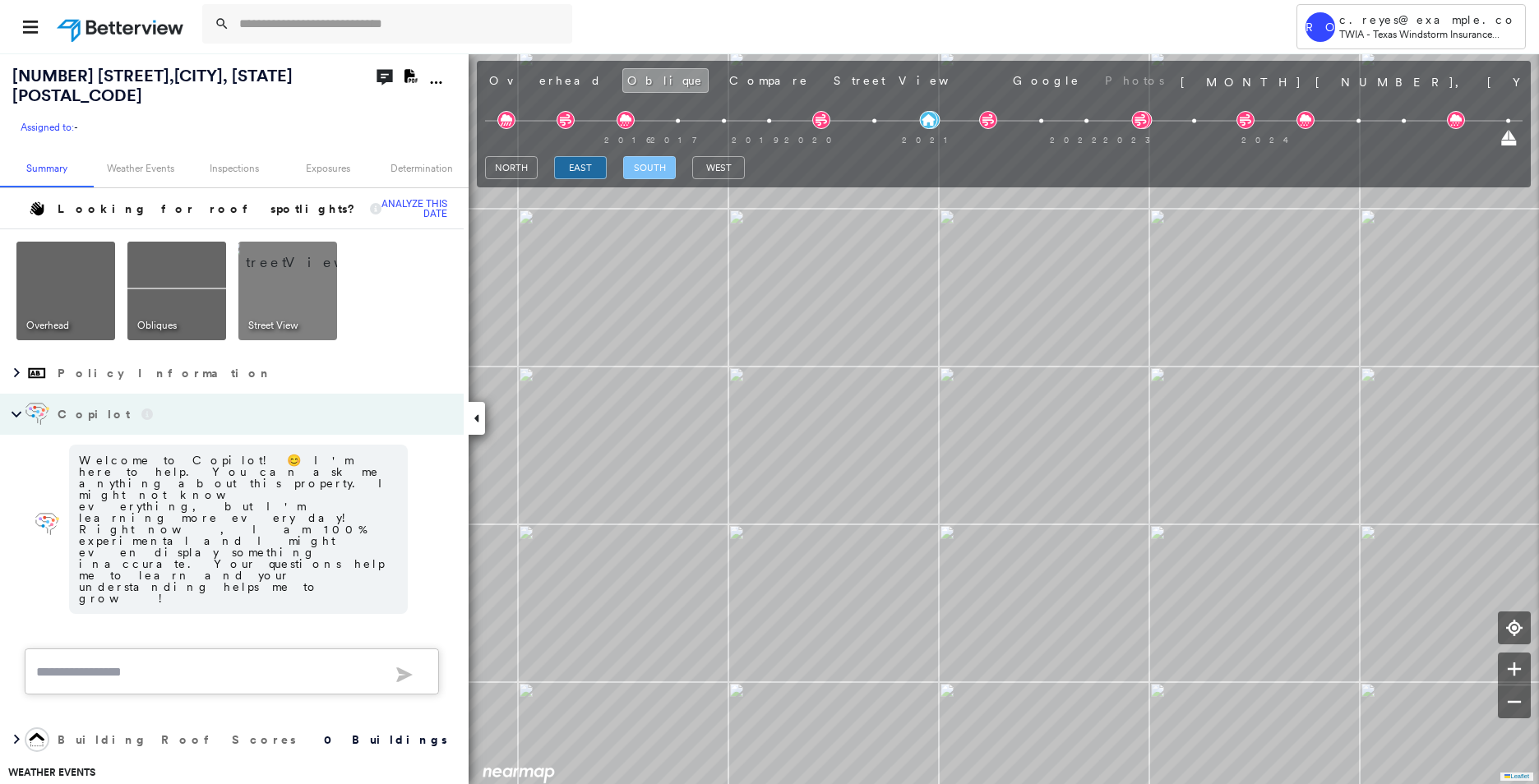 click on "south" at bounding box center [649, 168] 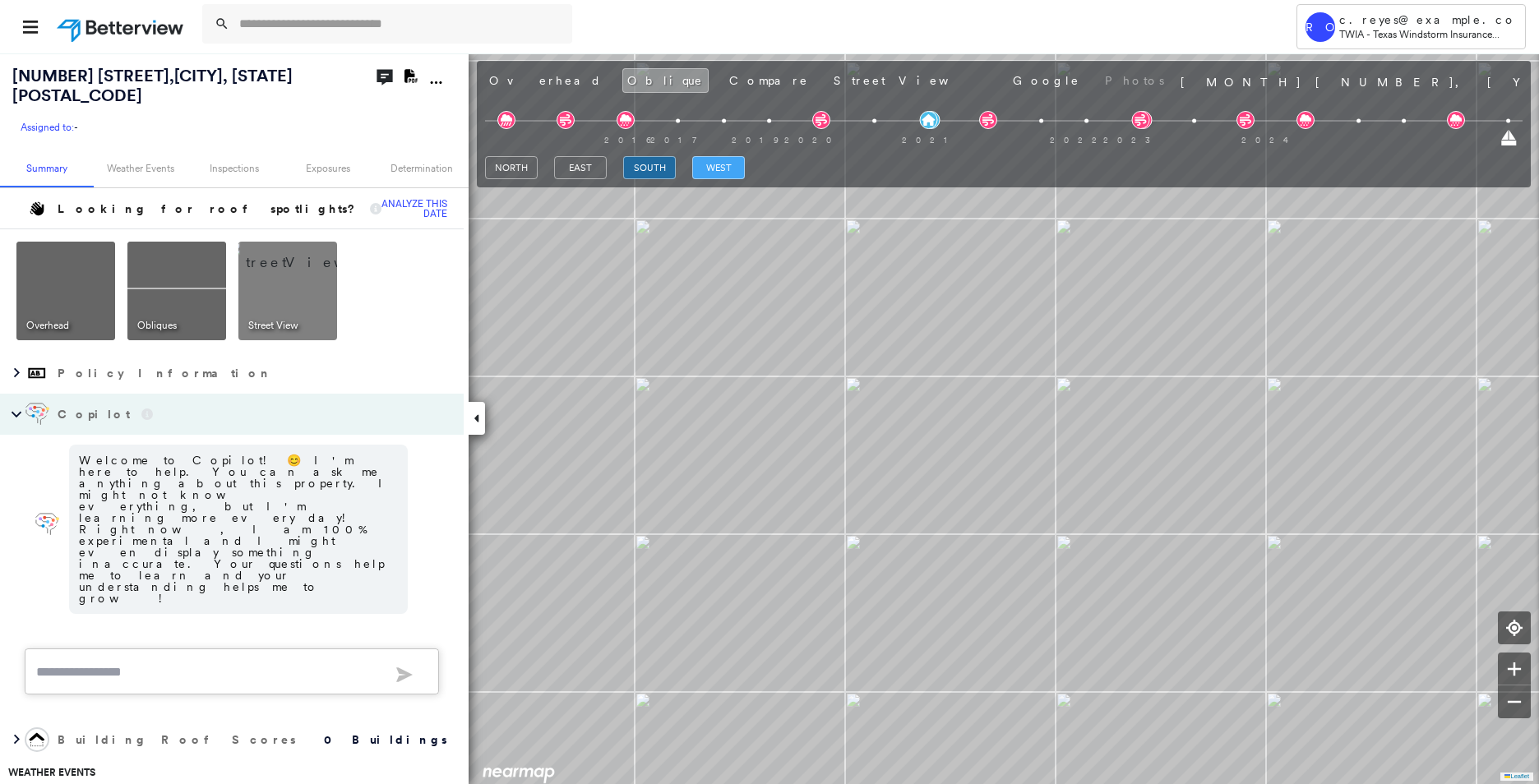 click on "west" at bounding box center [719, 168] 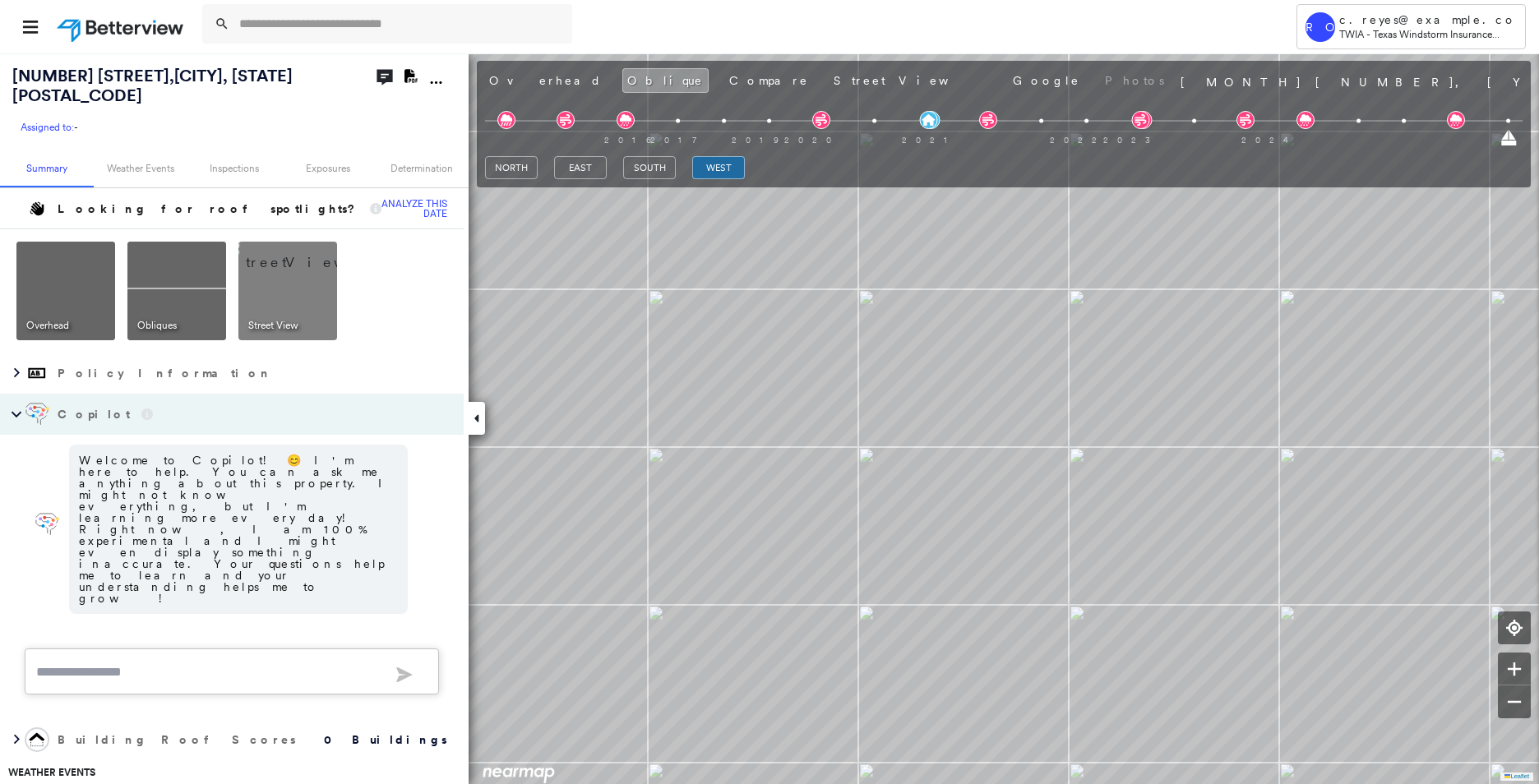 click on "north east south west" at bounding box center (1004, 168) 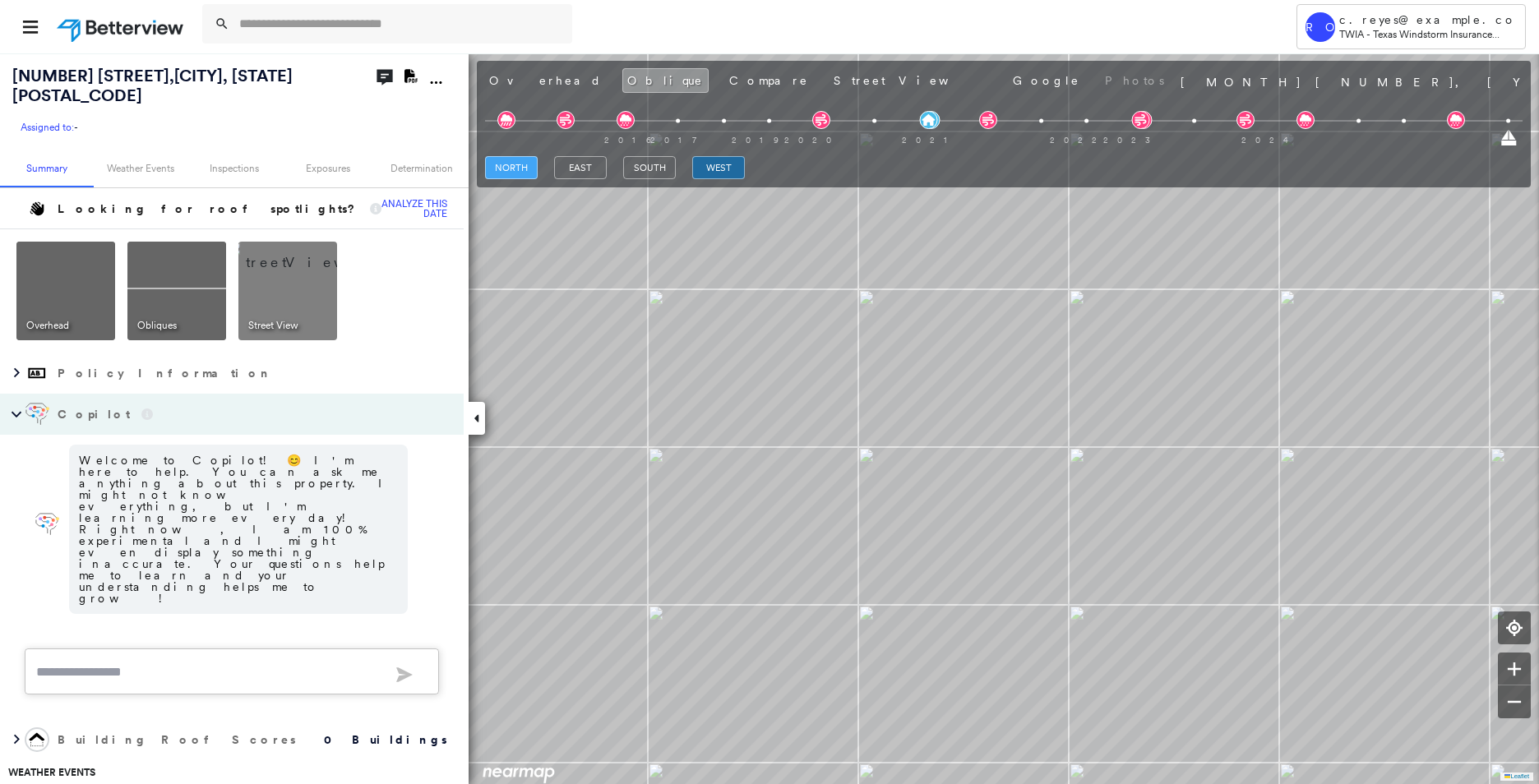 click on "north" at bounding box center [511, 168] 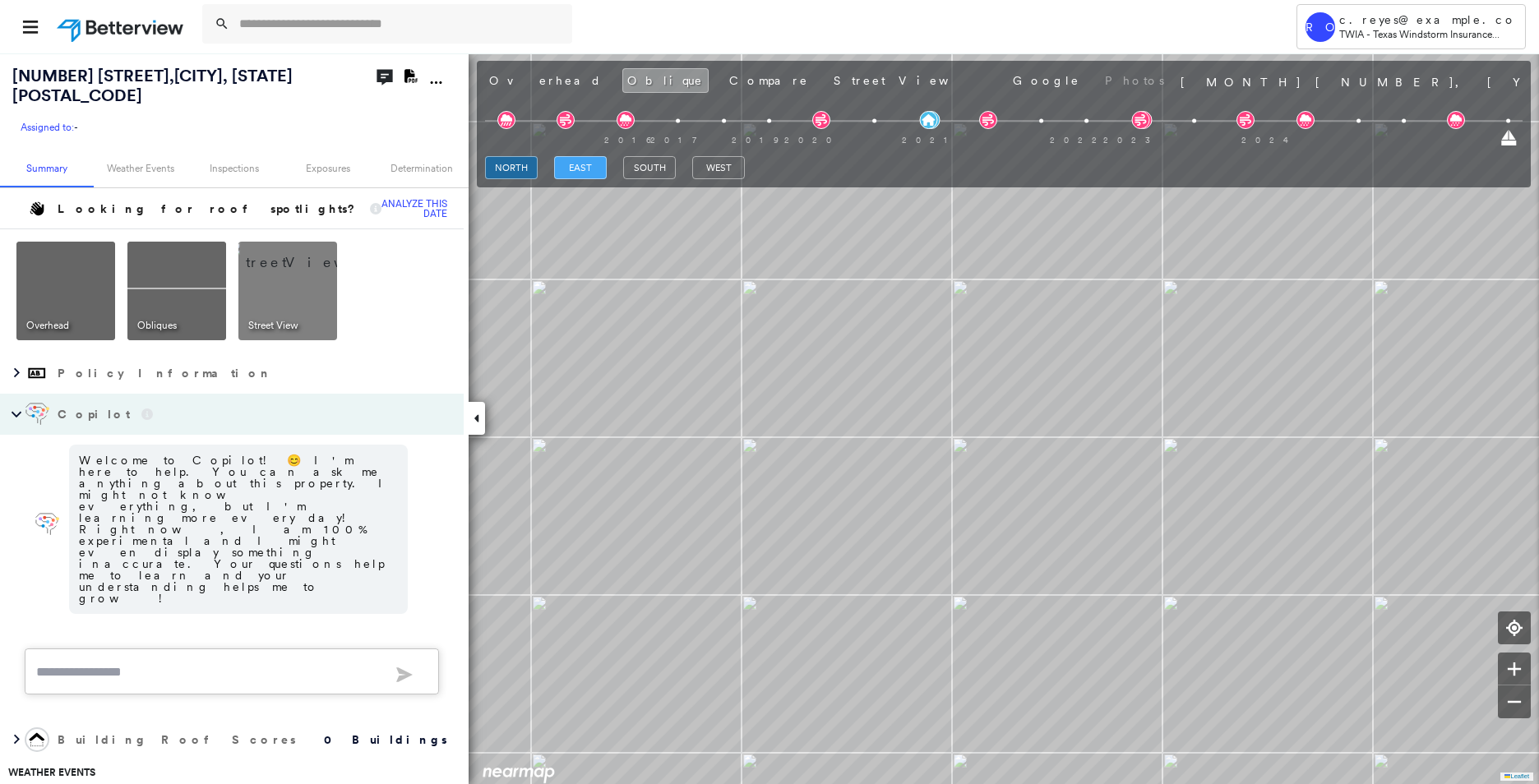 click on "east" at bounding box center [580, 168] 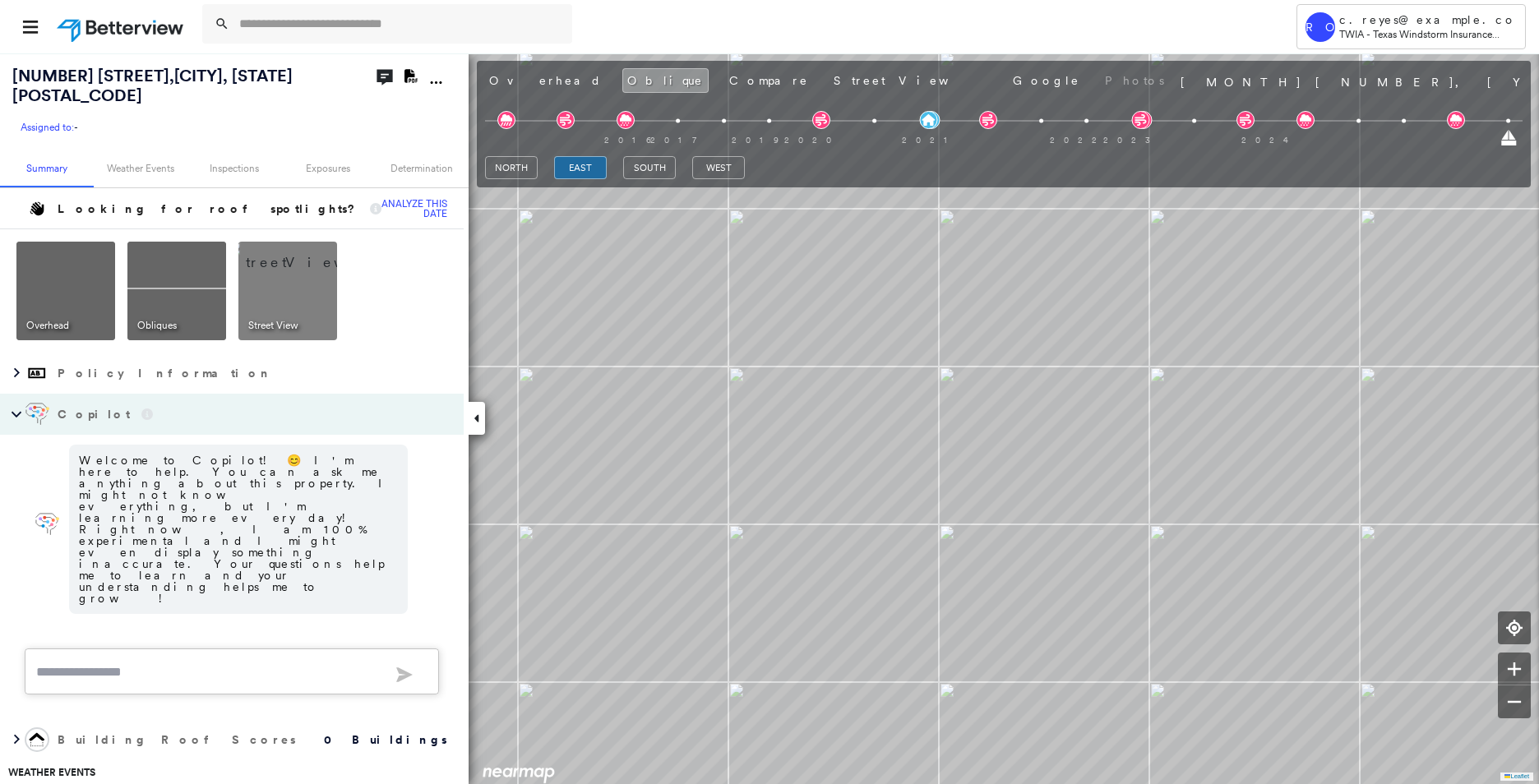 click on "north east south west" at bounding box center [615, 168] 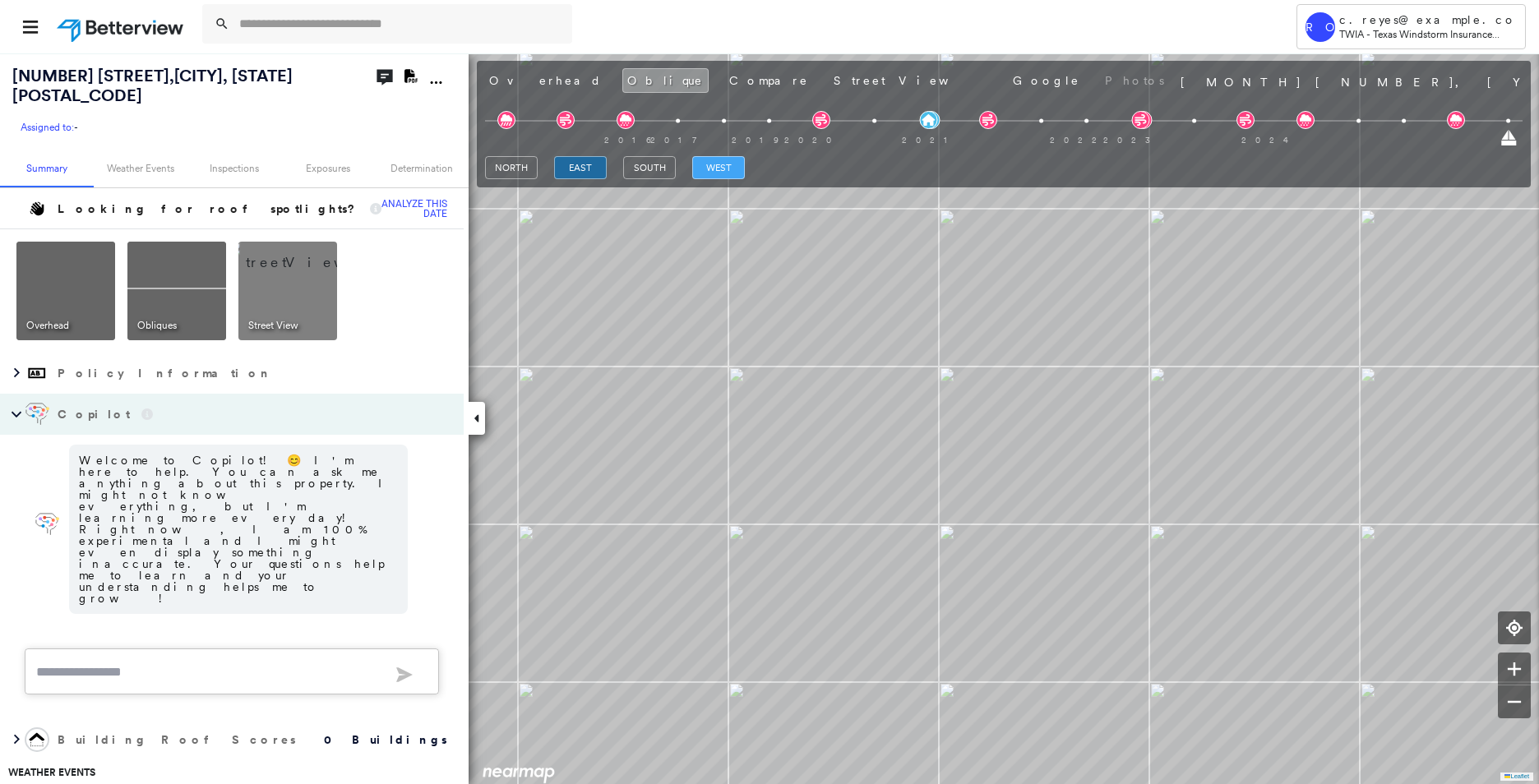 click on "west" at bounding box center [719, 168] 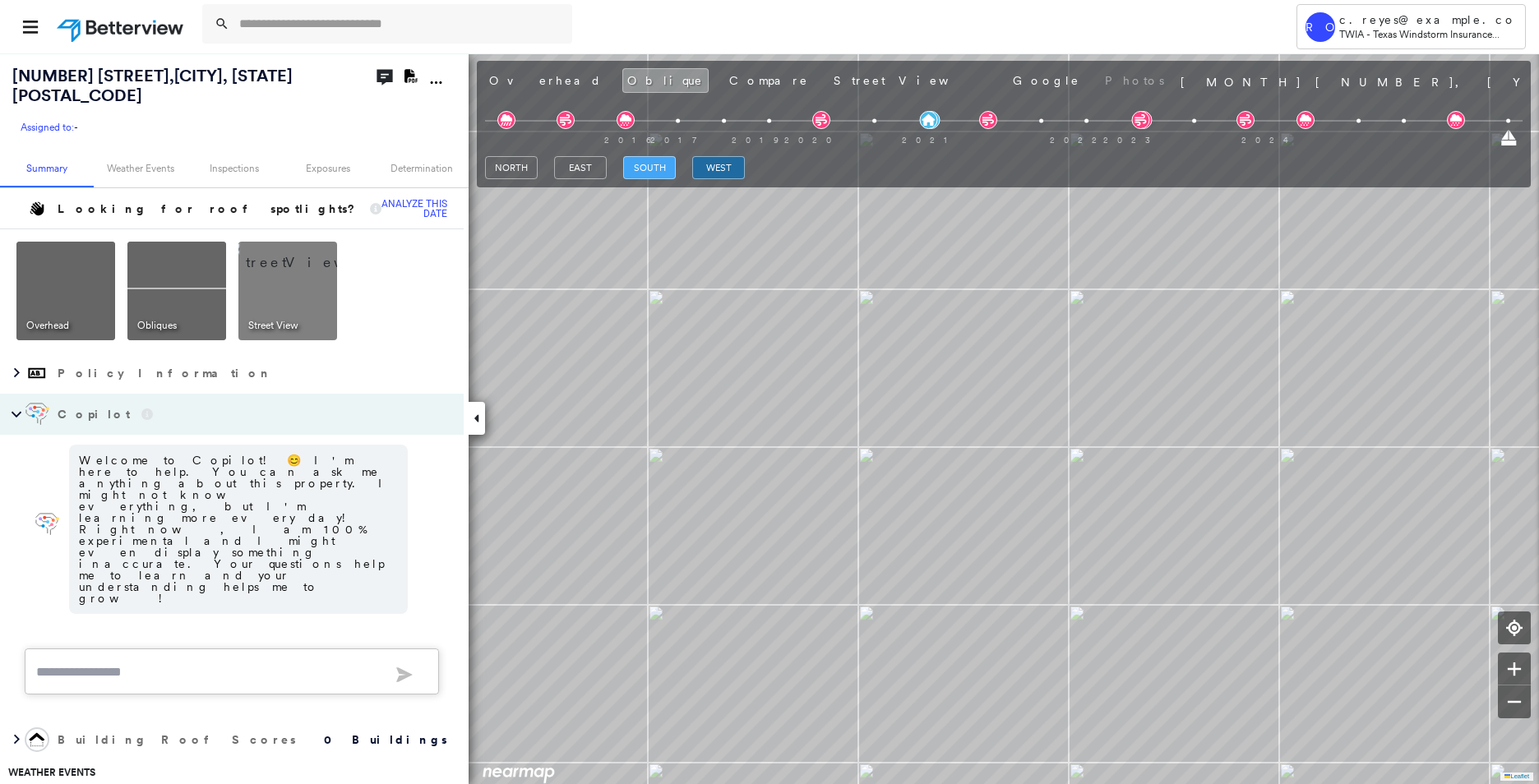 click on "south" at bounding box center [649, 168] 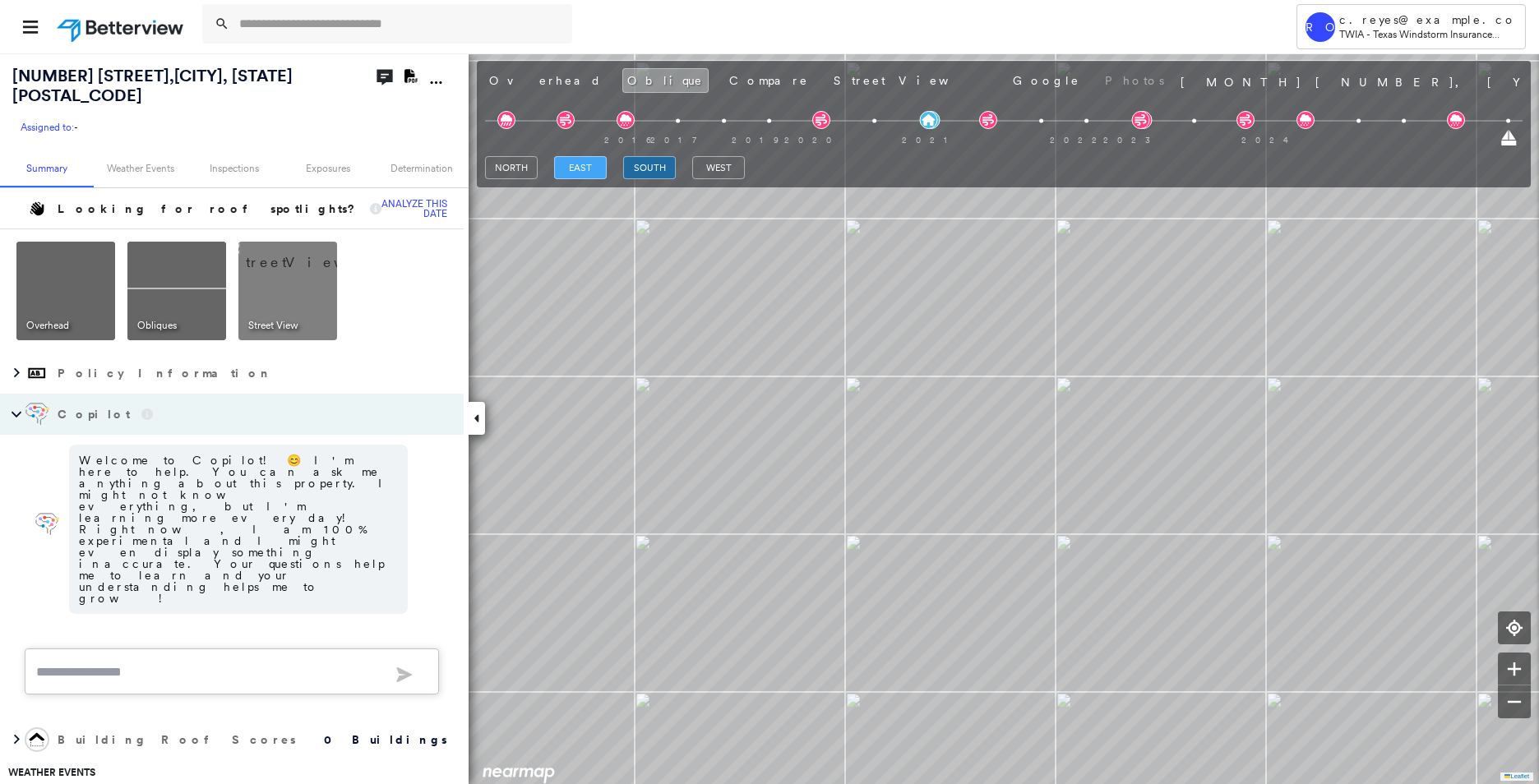 click on "east" at bounding box center [580, 168] 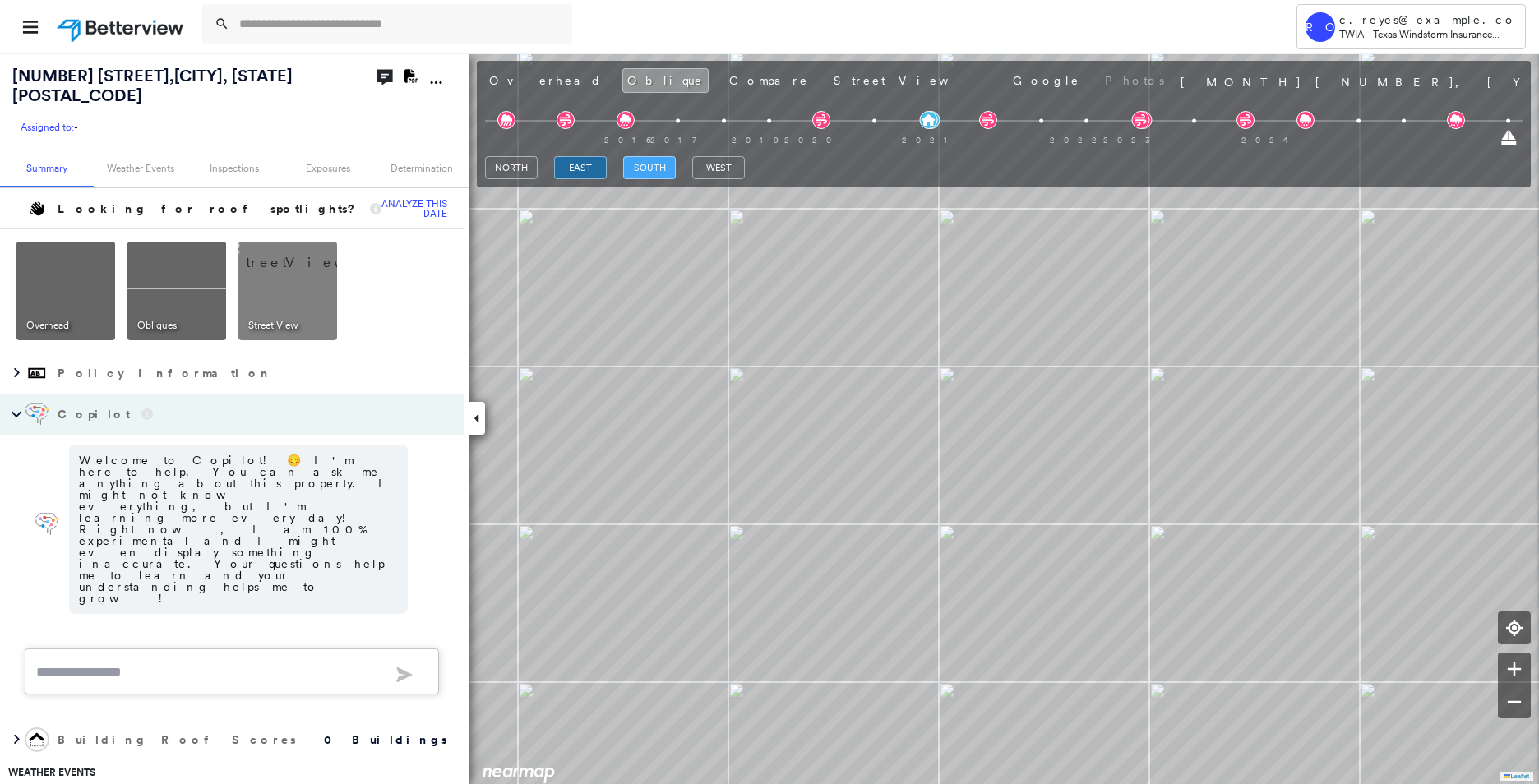 click on "south" at bounding box center (649, 168) 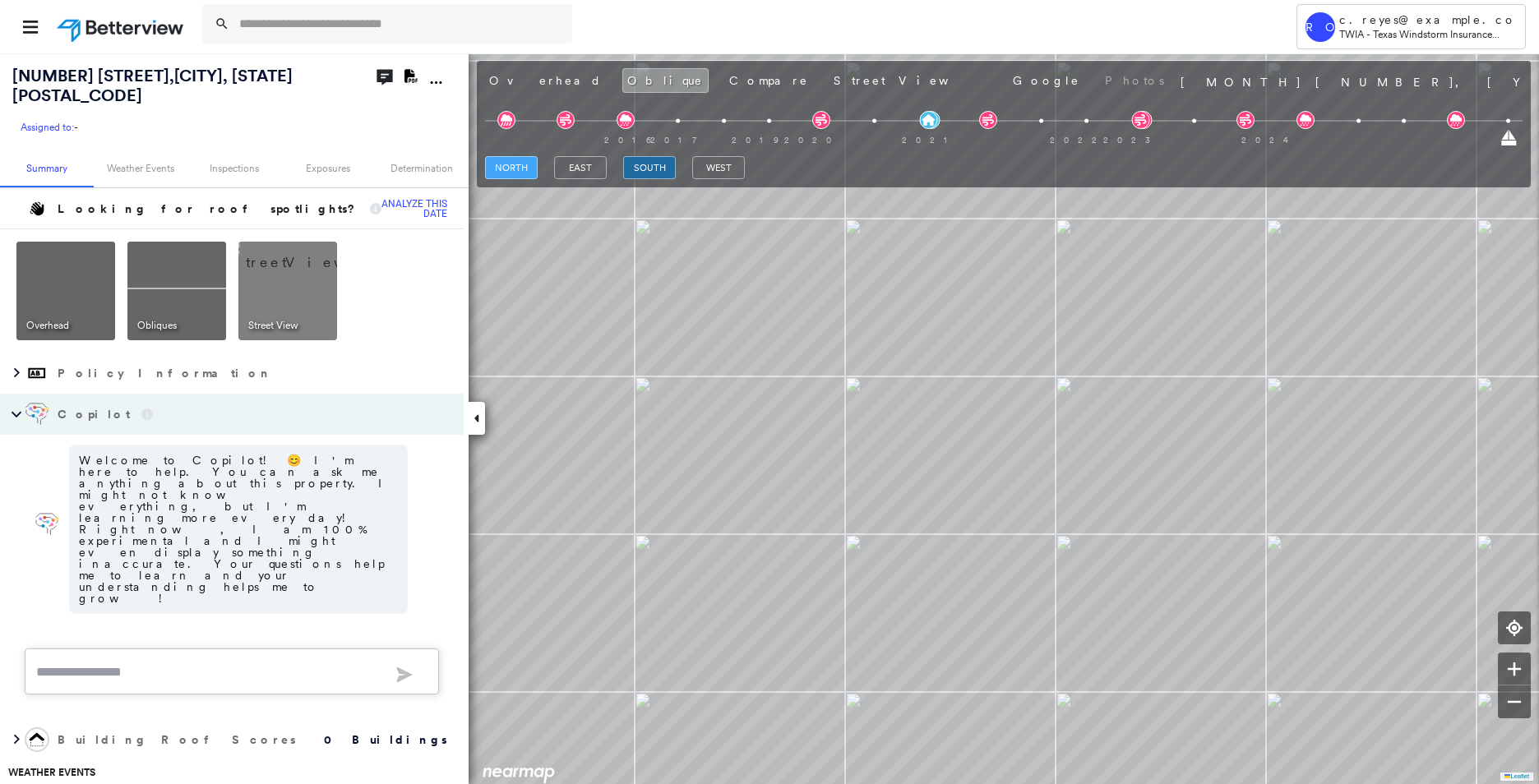 click on "north" at bounding box center (511, 168) 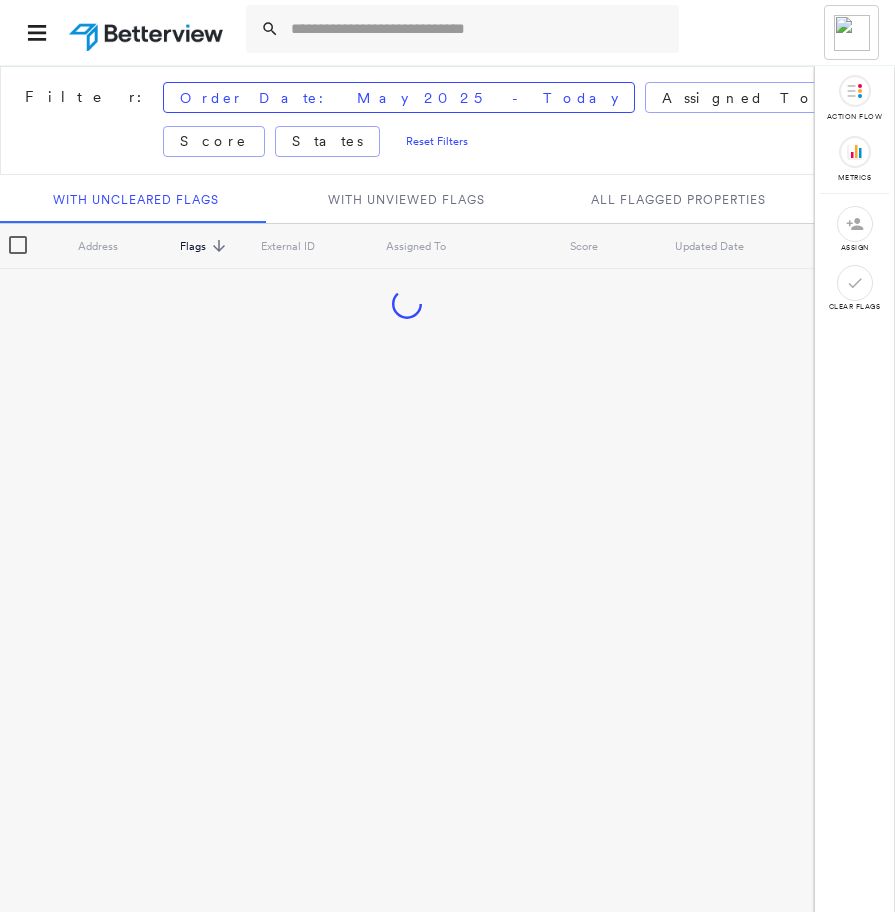 scroll, scrollTop: 0, scrollLeft: 0, axis: both 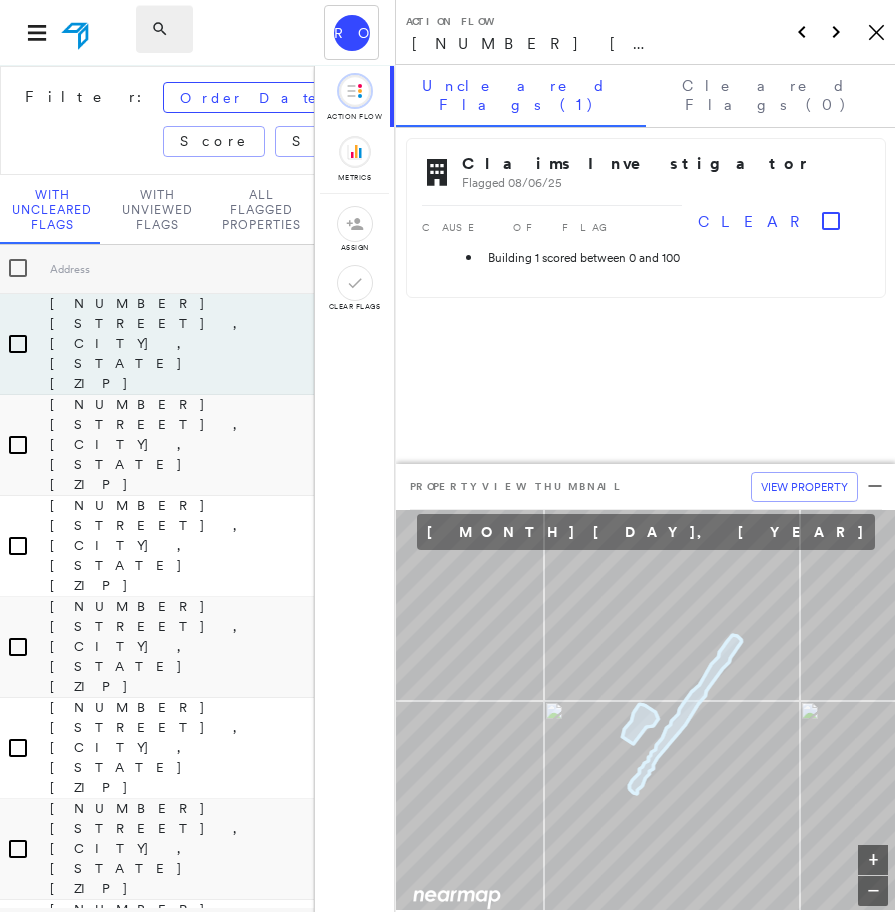 click at bounding box center (164, 29) 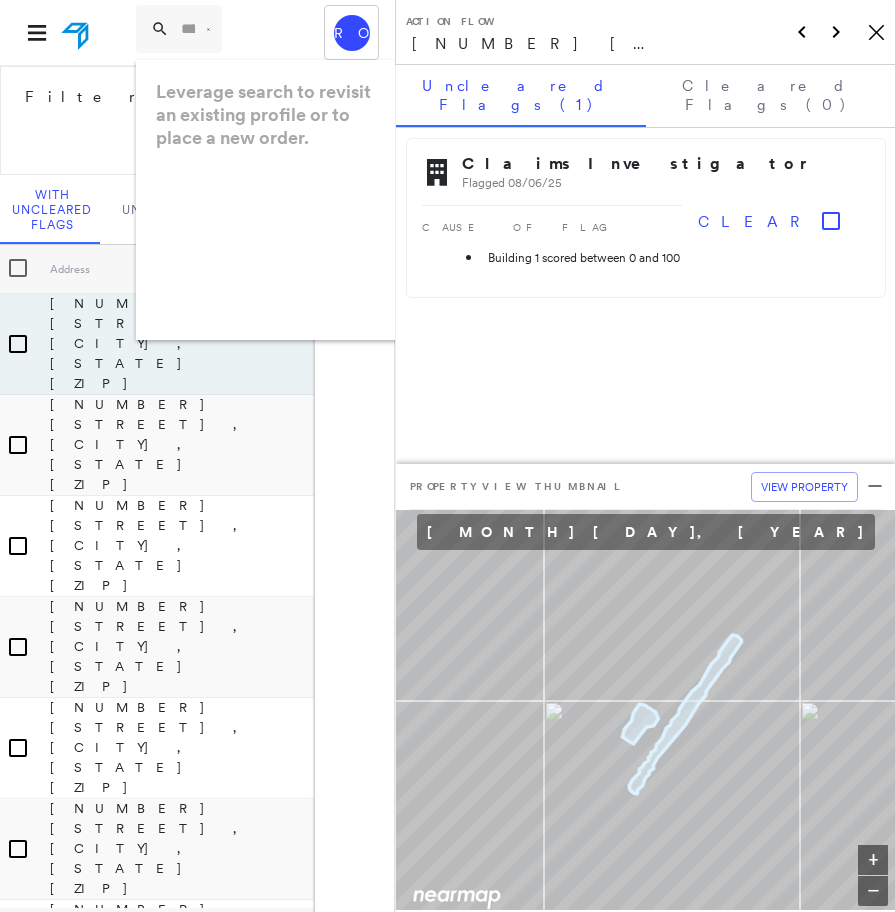 paste on "**********" 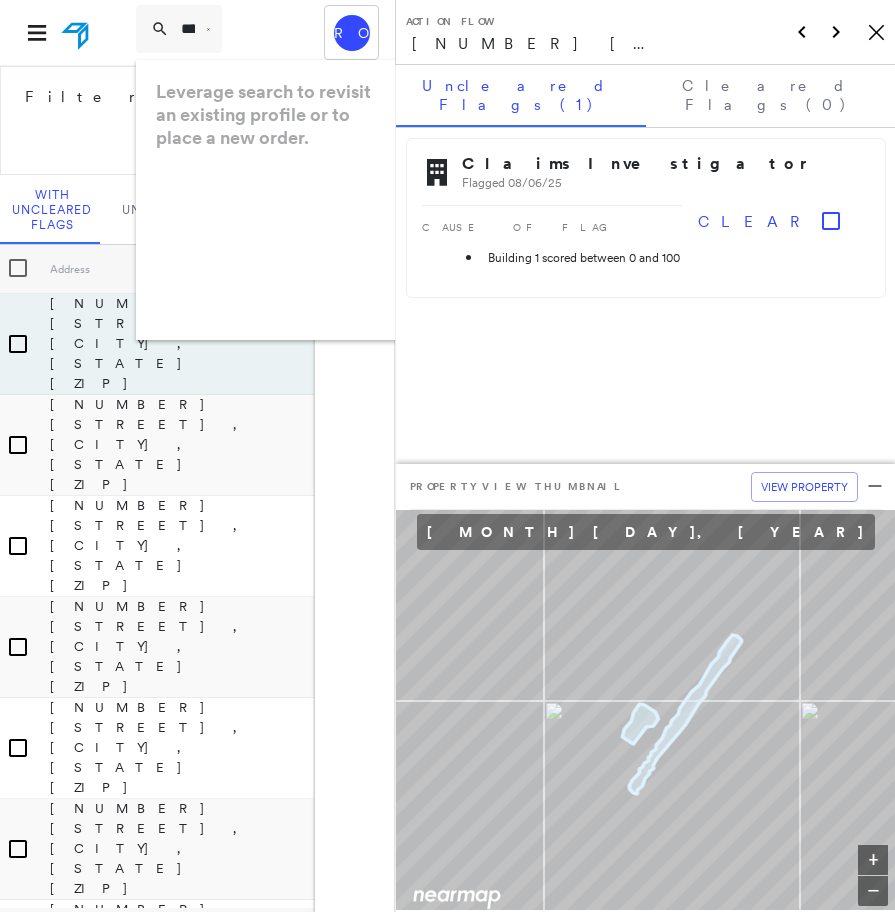 scroll, scrollTop: 0, scrollLeft: 284, axis: horizontal 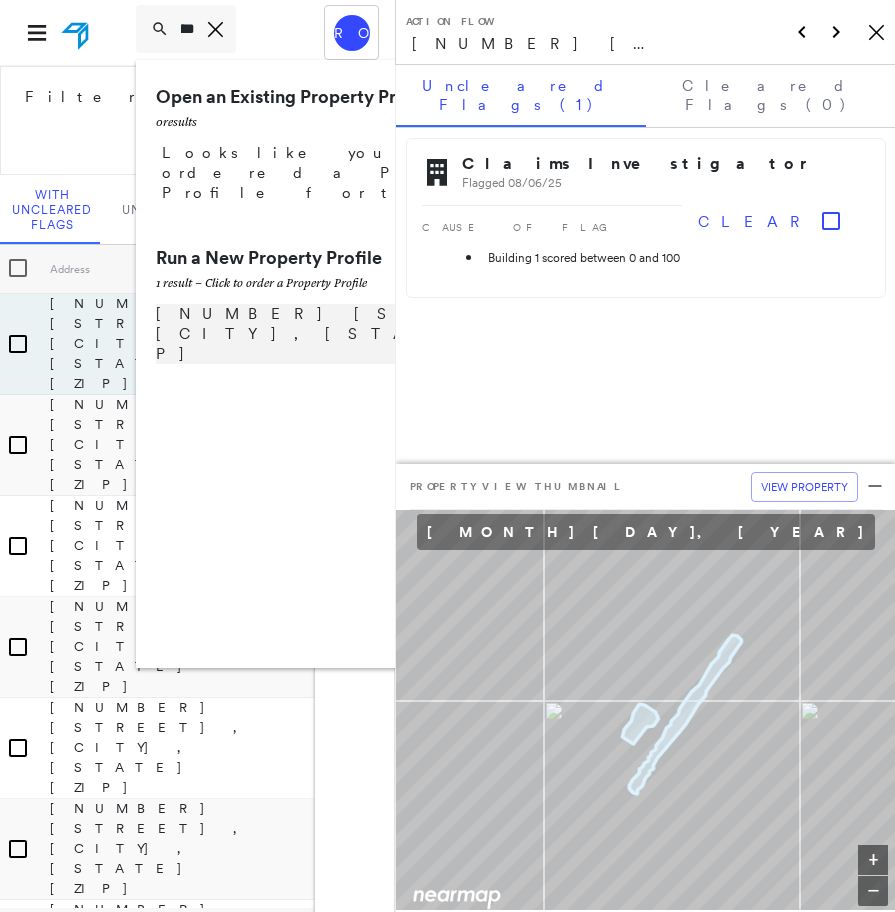 type on "**********" 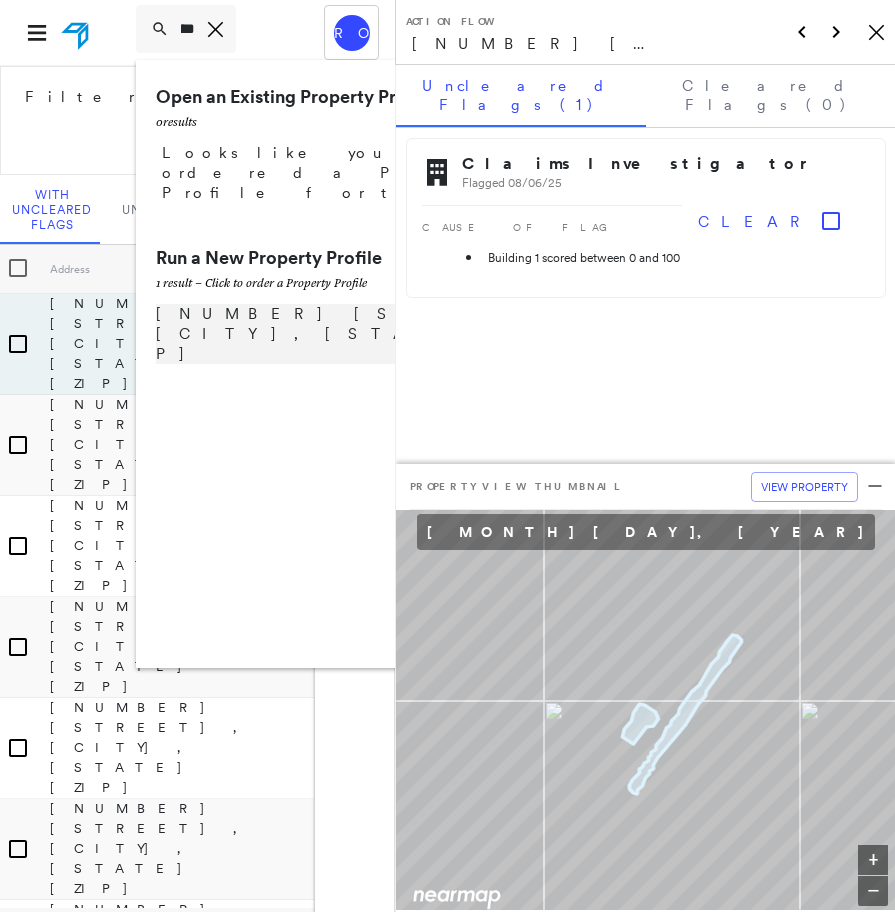 click on "[NUMBER] [STREET], [CITY], [STATE] [ZIP]" at bounding box center (381, 334) 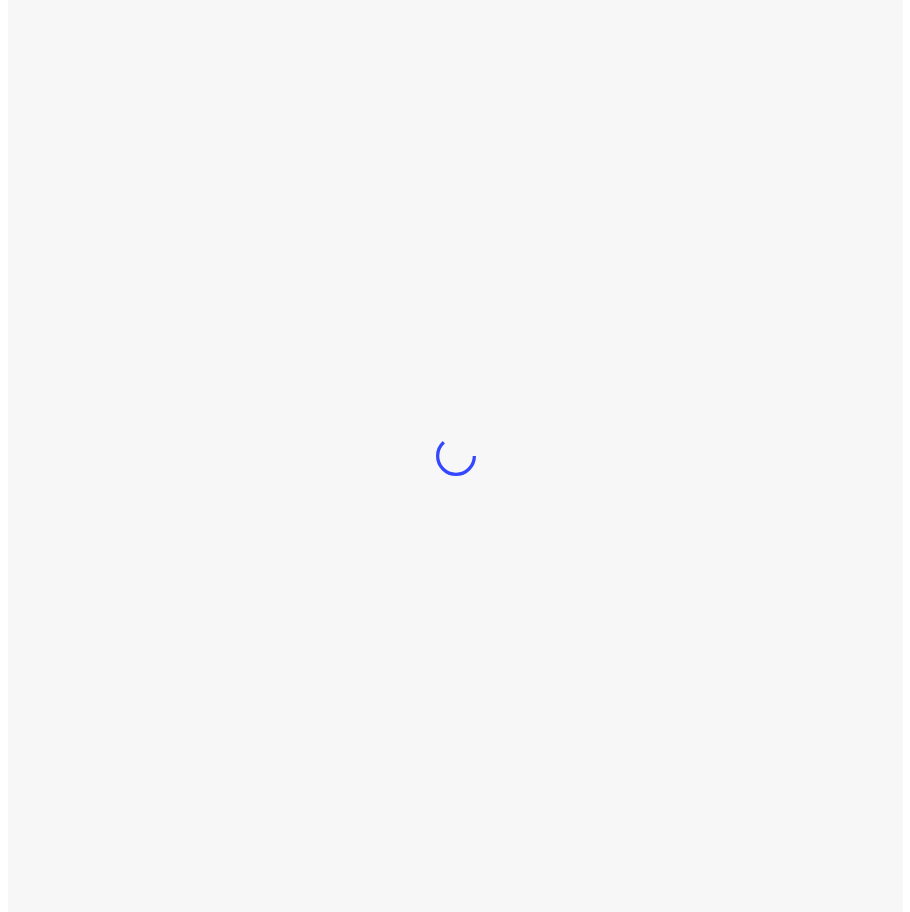 scroll, scrollTop: 0, scrollLeft: 0, axis: both 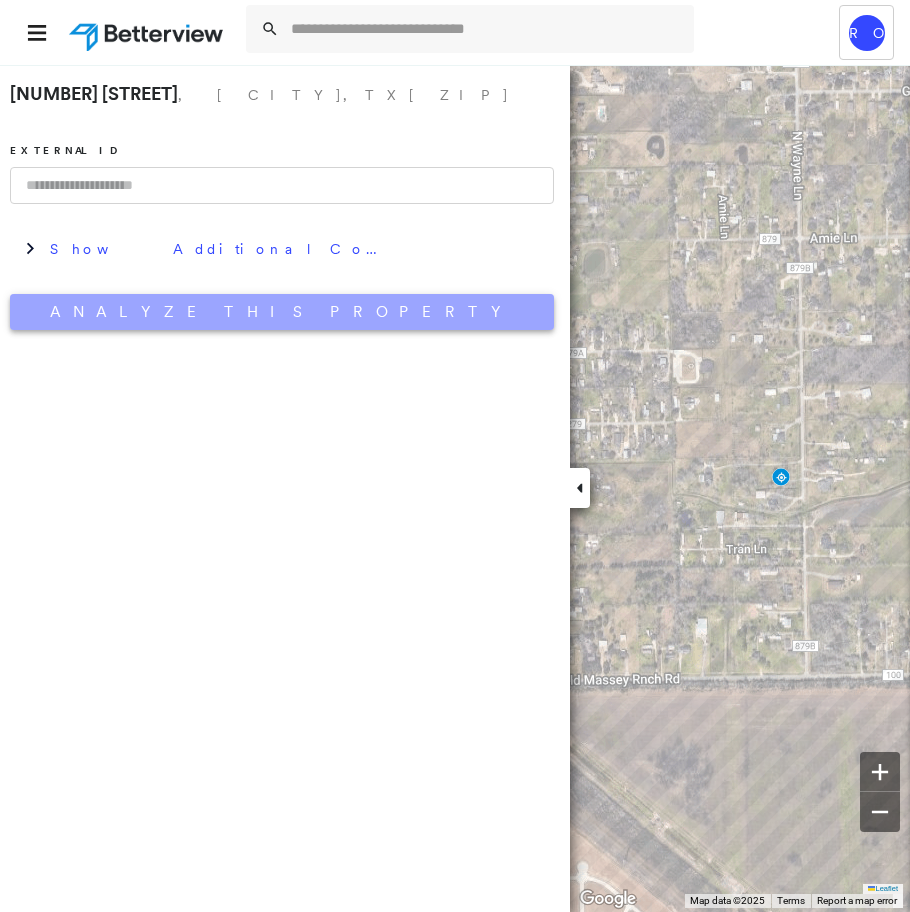click on "Analyze This Property" at bounding box center [282, 312] 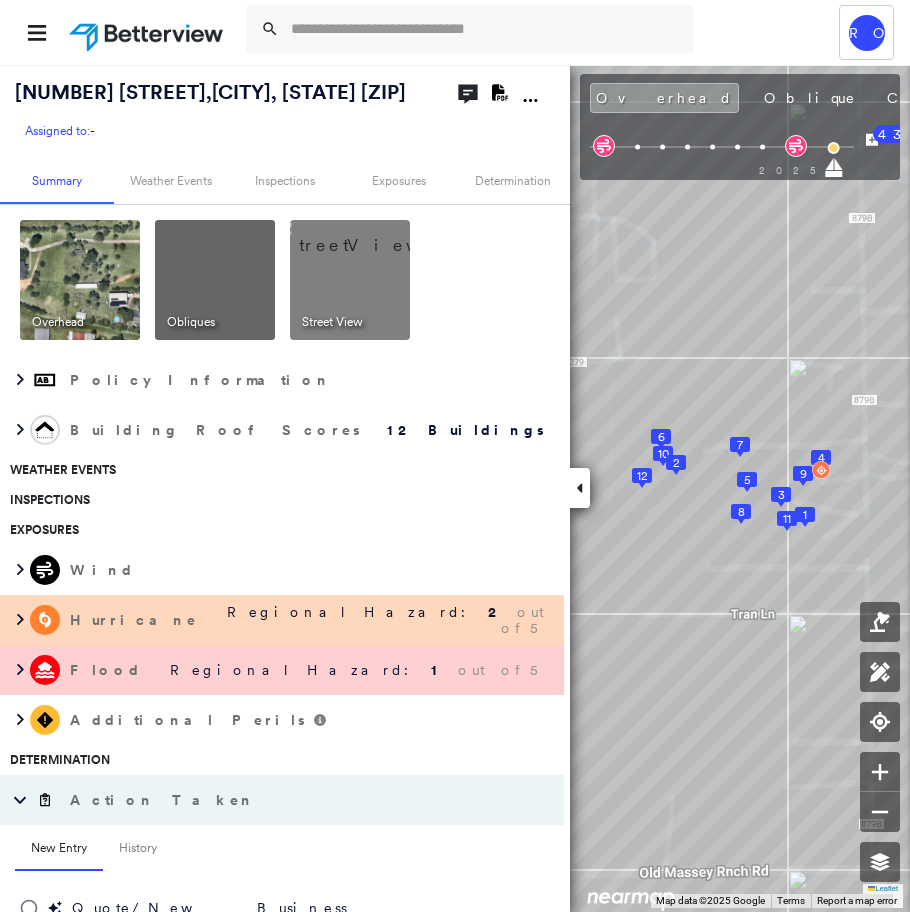 click at bounding box center (374, 235) 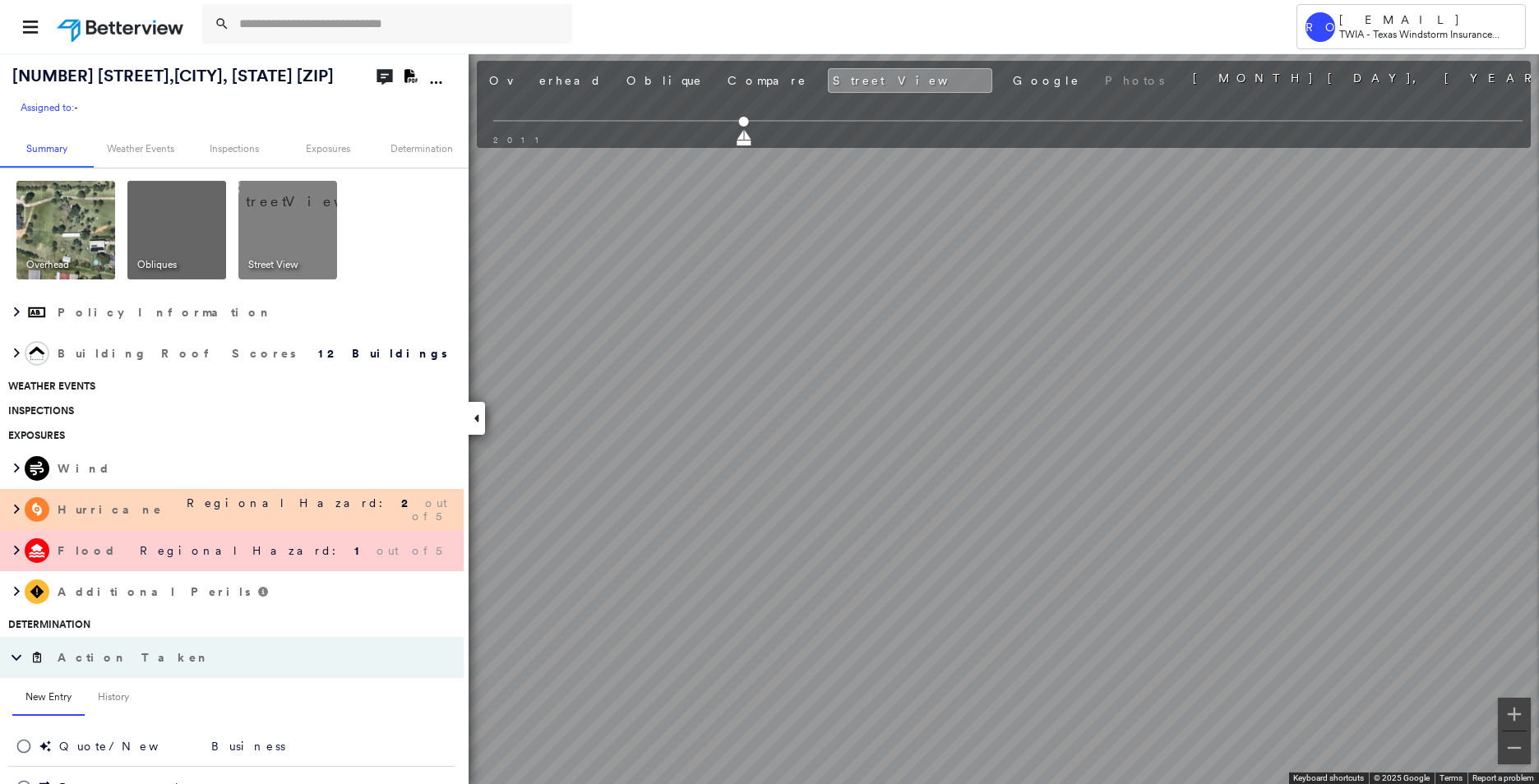 click at bounding box center (177, 230) 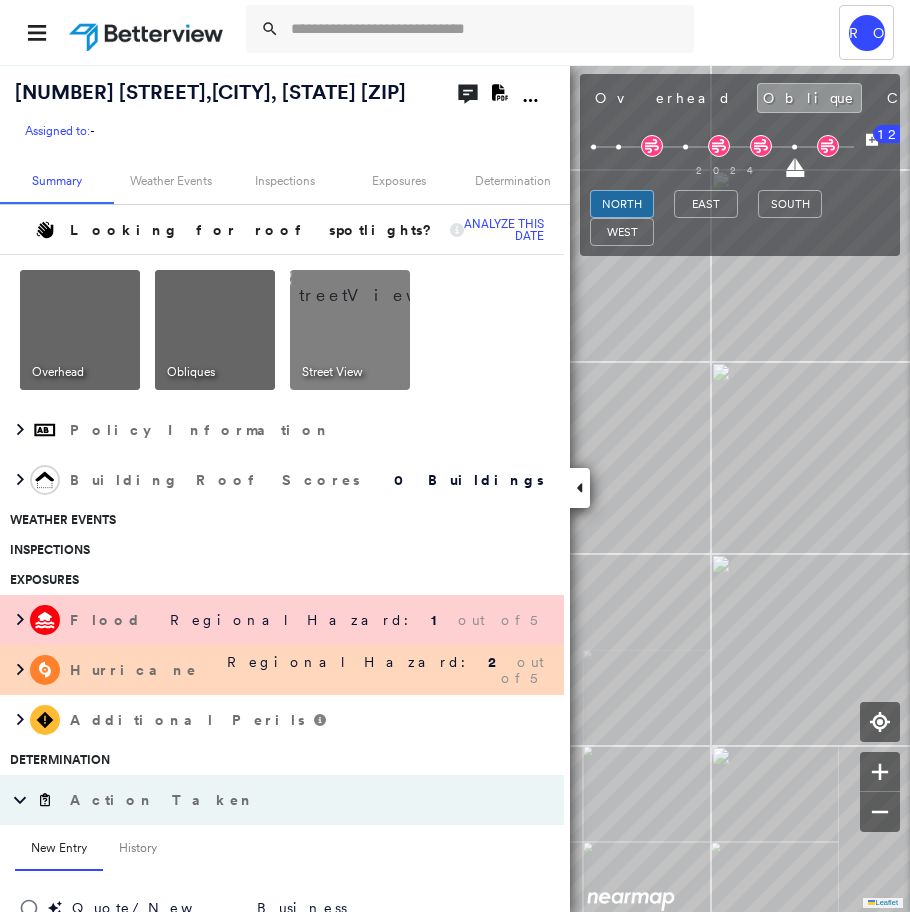 click at bounding box center [374, 285] 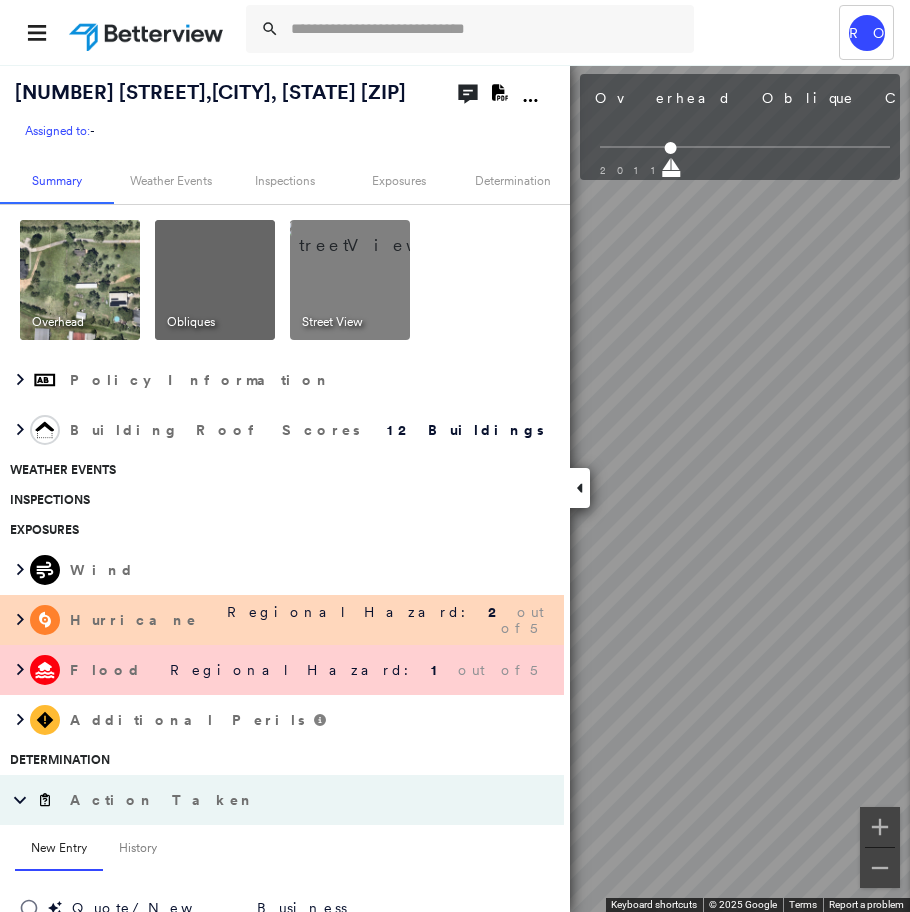 click on "Tower RO [EMAIL] [COMPANY] - [COMPANY] - [NUMBER] [STREET], [CITY], [STATE] [ZIP] Assigned to: - Assigned to: - Assigned to: - Open Comments Download PDF Report Summary Weather Events Inspections Exposures Determination Overhead Obliques Street View Policy Information Building Roof Scores 12 Buildings Weather Events Inspections Exposures Wind Hurricane Regional Hazard: 2 out of 5 Flood Regional Hazard: 1 out of 5 Additional Perils Determination Action Taken New Entry History Quote/New Business Terms & Conditions Added ACV Endorsement Added Cosmetic Endorsement Inspection/Loss Control Report Information Added to Inspection Survey Onsite Inspection Ordered Determined No Inspection Needed General Used Report to Further Agent/Insured Discussion Reject/Decline - New Business Allowed to Proceed / Policy Bound Added/Updated Building Information Save Renewal Terms & Conditions Added Cosmetic Endorsement Deductible Change Premium Adjusted Added ACV Endorsement 43" at bounding box center (455, 456) 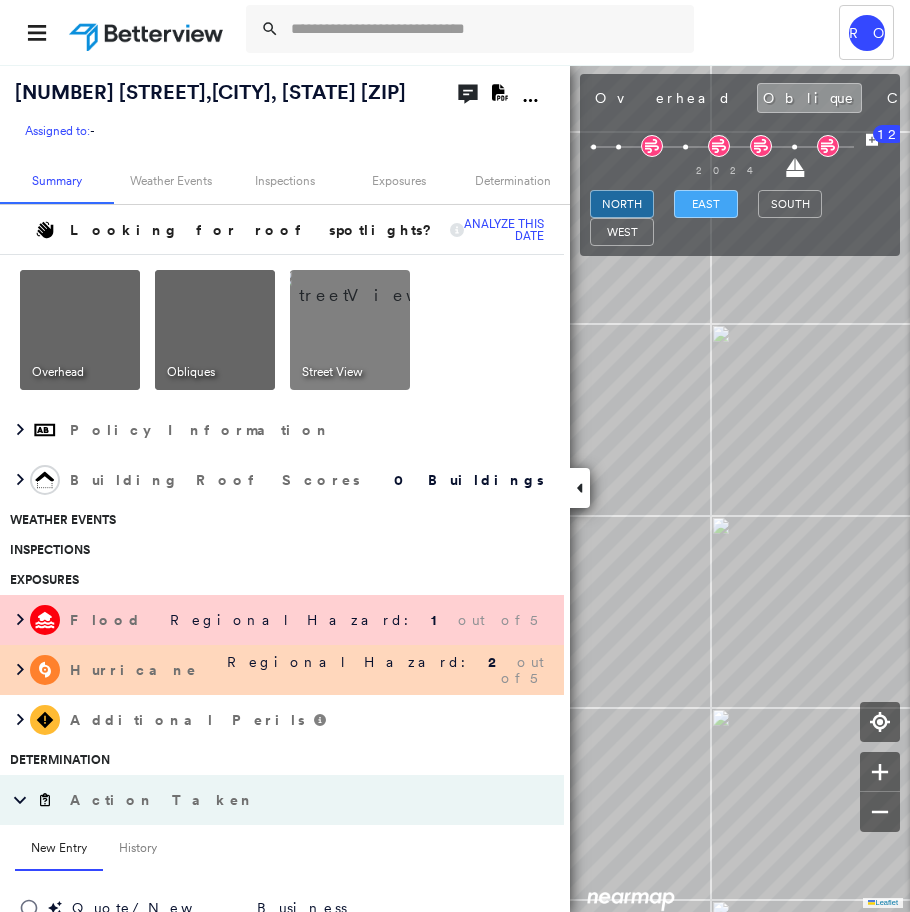 click on "east" at bounding box center [706, 204] 